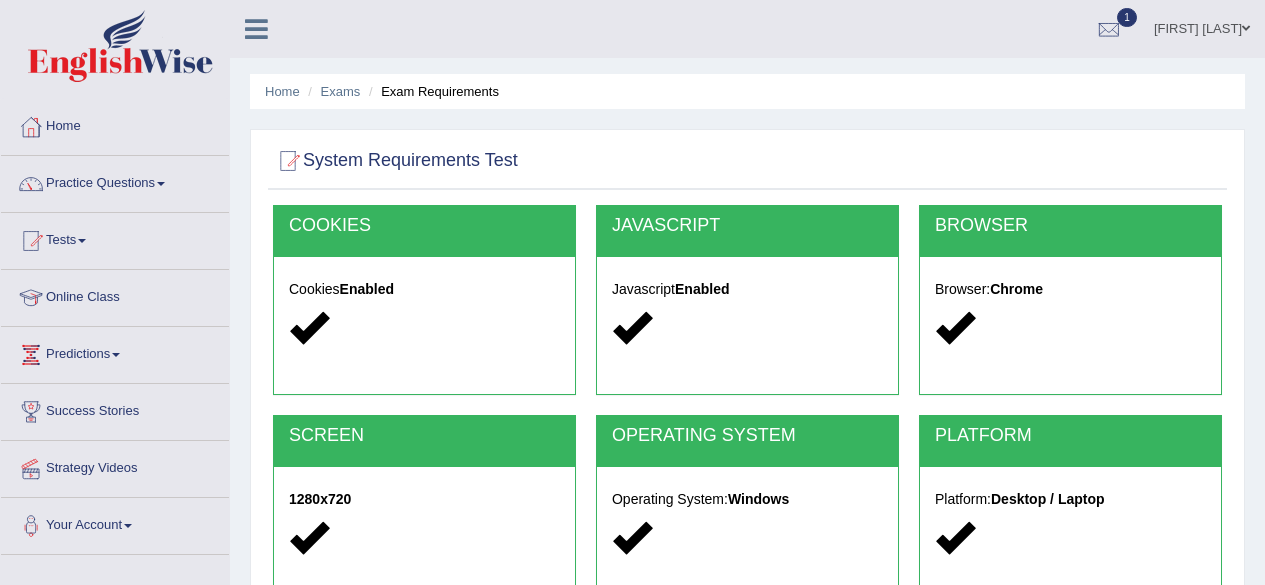 scroll, scrollTop: 253, scrollLeft: 0, axis: vertical 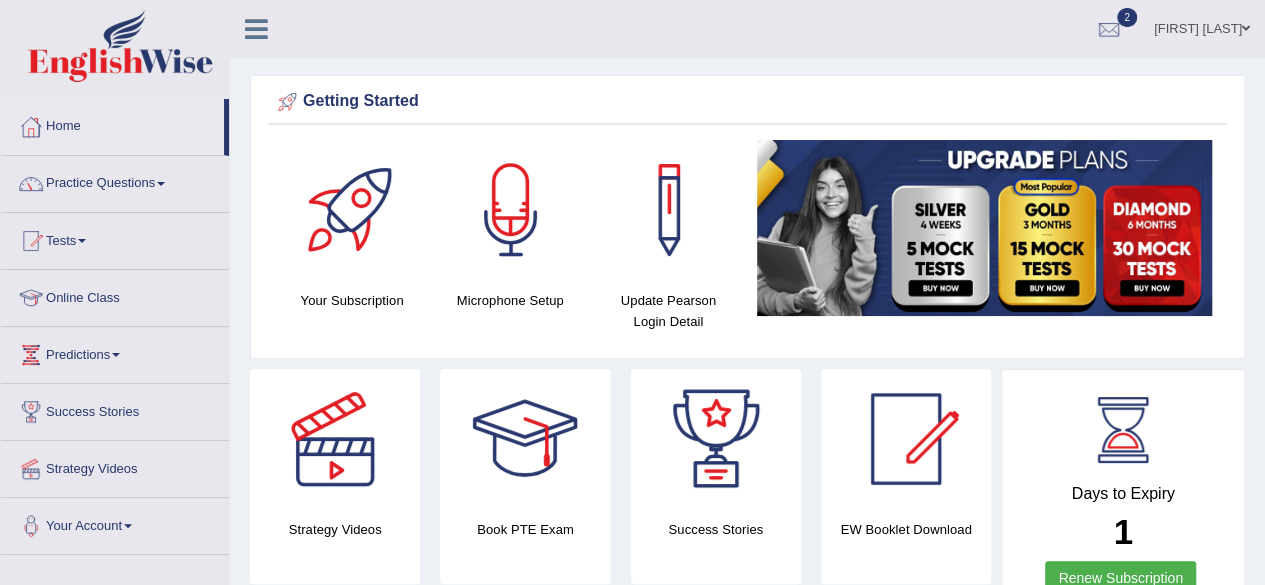 click on "Tests" at bounding box center [115, 238] 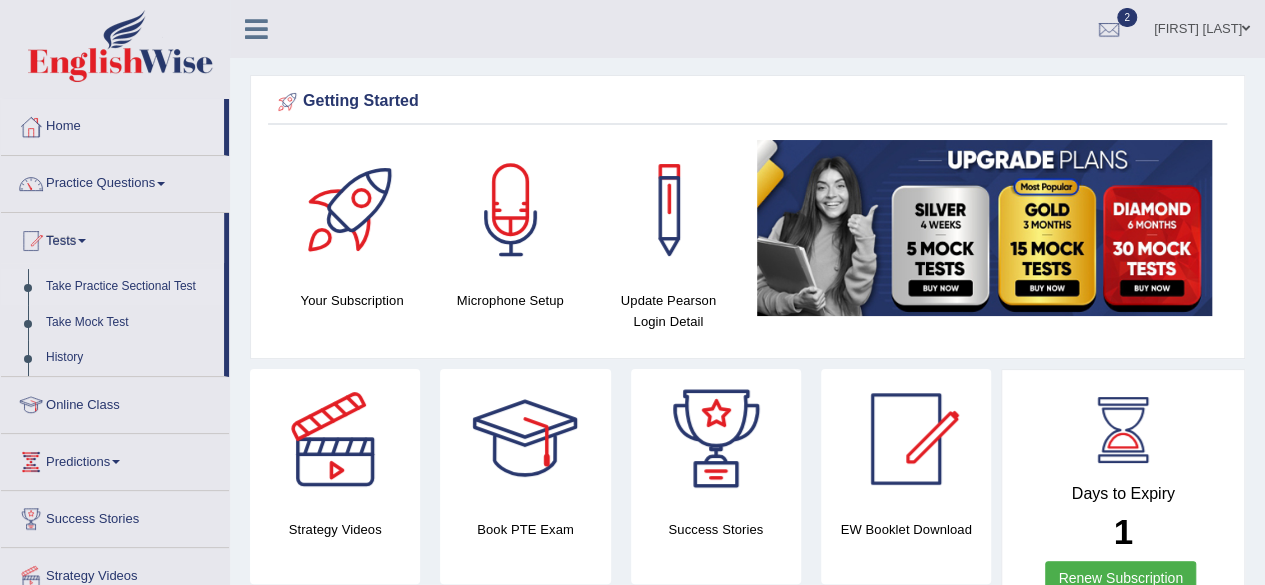 click on "Take Practice Sectional Test" at bounding box center (130, 287) 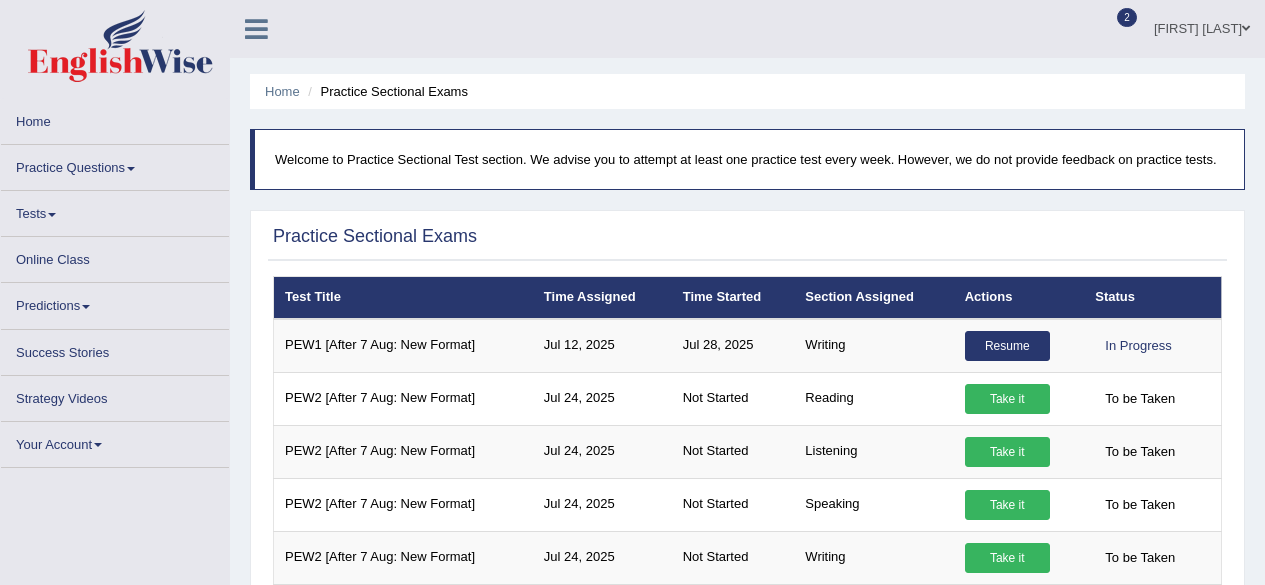 scroll, scrollTop: 0, scrollLeft: 0, axis: both 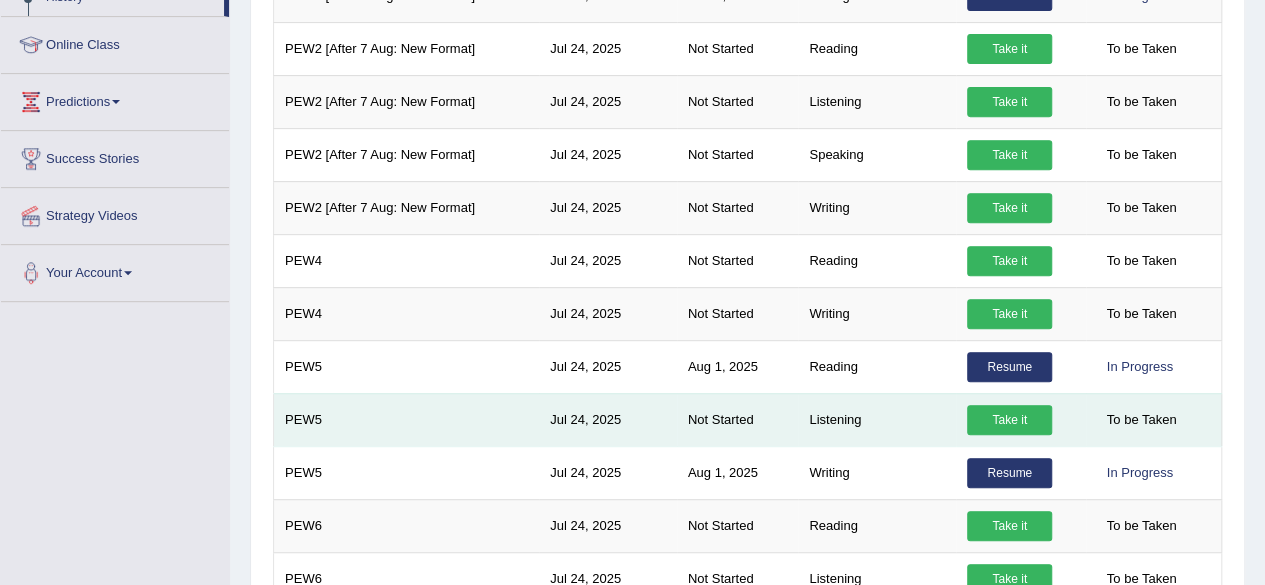 click on "Take it" at bounding box center [1009, 420] 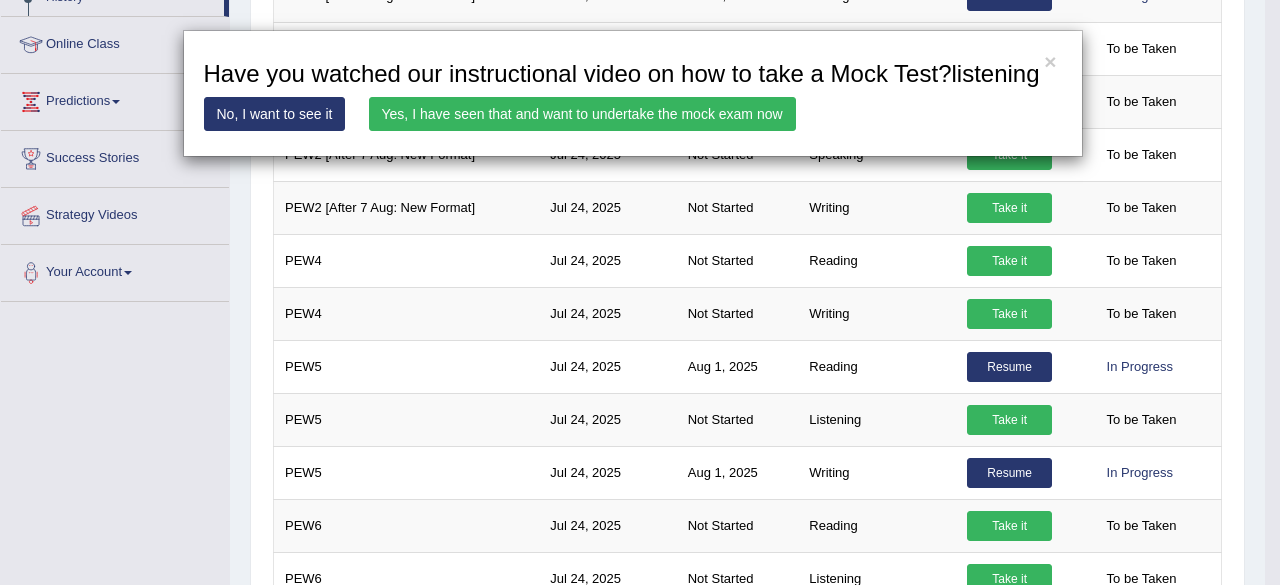 click on "Yes, I have seen that and want to undertake the mock exam now" at bounding box center [582, 114] 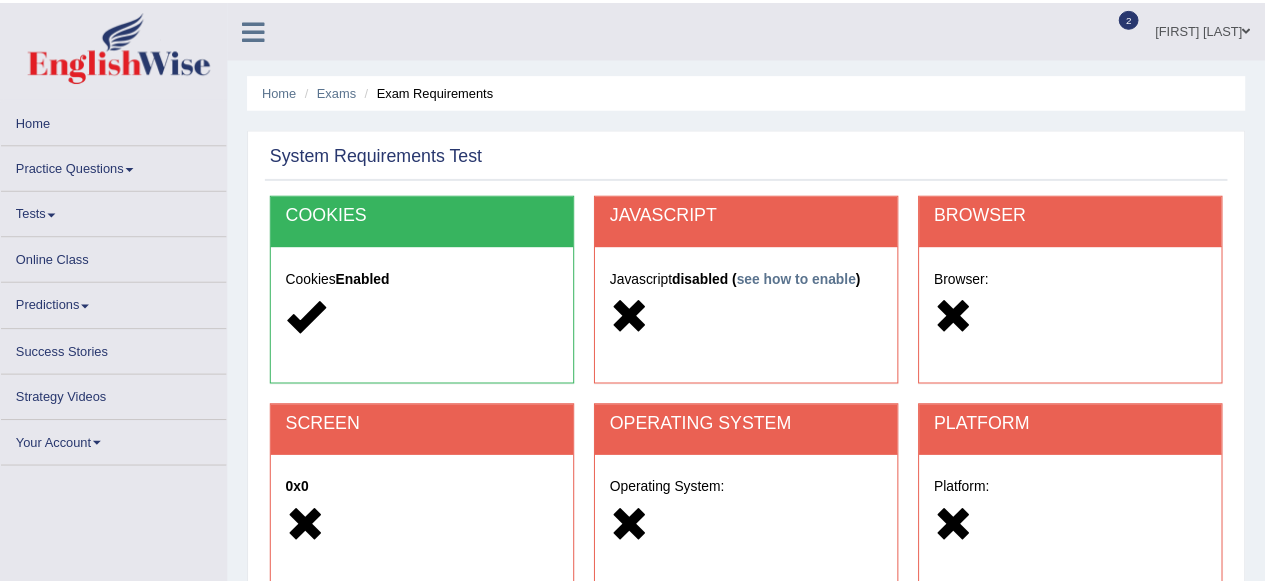 scroll, scrollTop: 0, scrollLeft: 0, axis: both 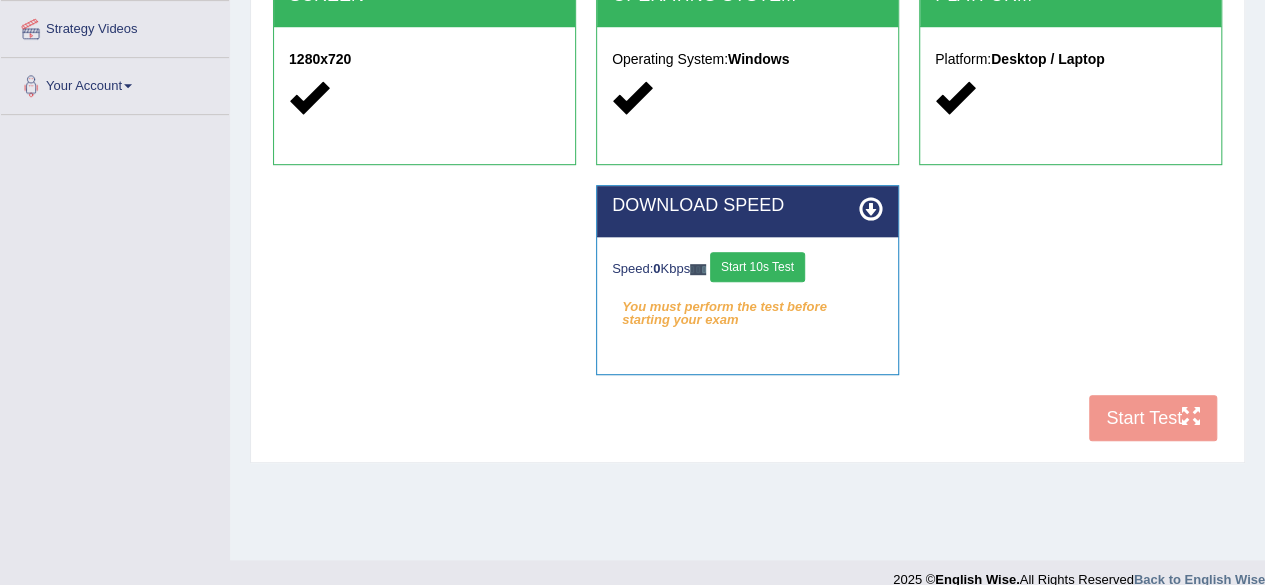click on "Start 10s Test" at bounding box center (757, 267) 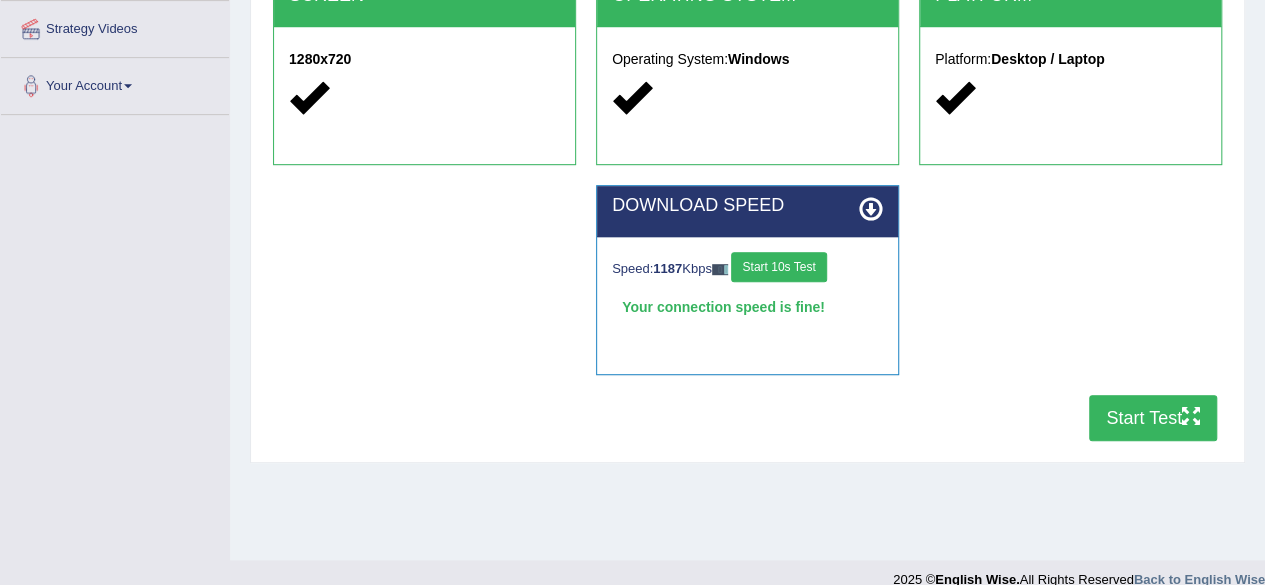 click on "Start Test" at bounding box center (1153, 418) 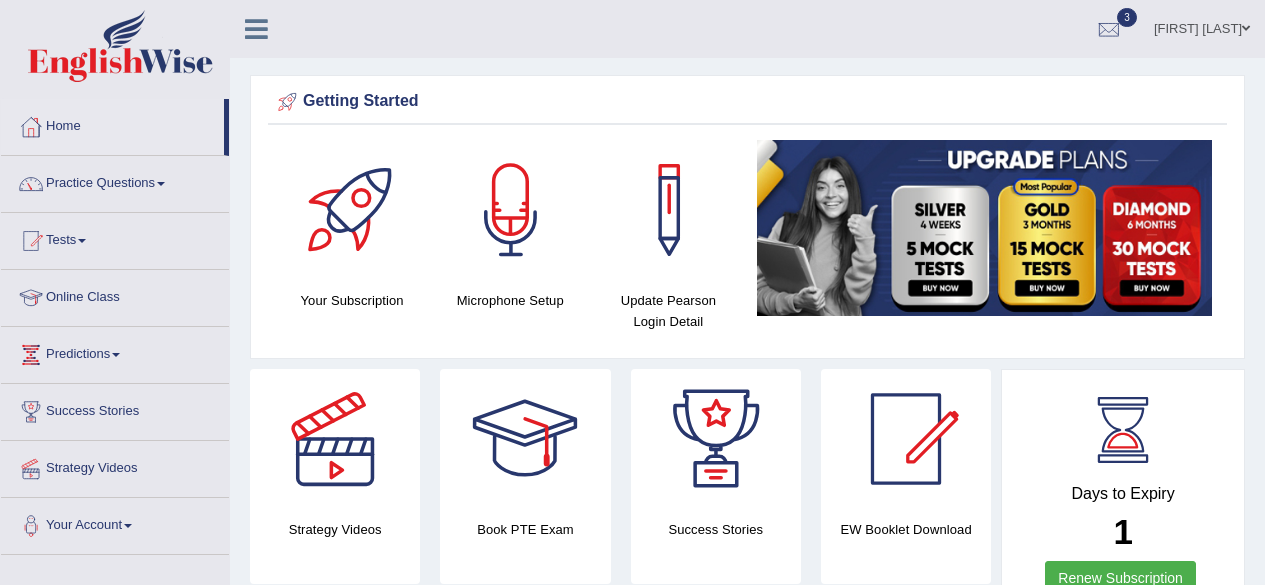 scroll, scrollTop: 0, scrollLeft: 0, axis: both 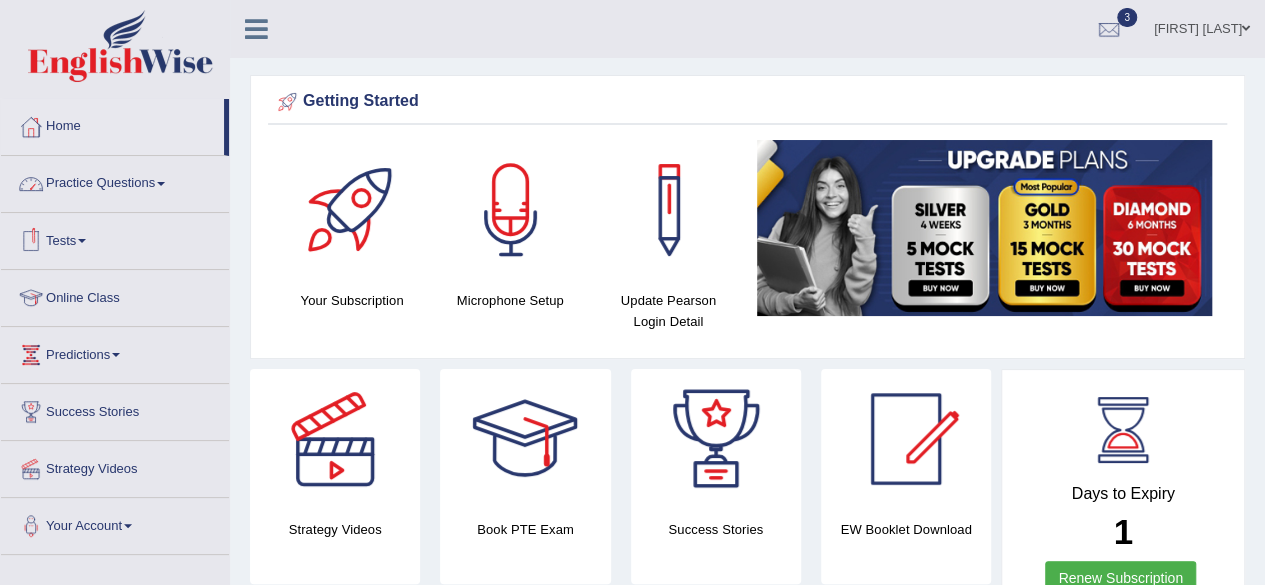 click on "Tests" at bounding box center [115, 238] 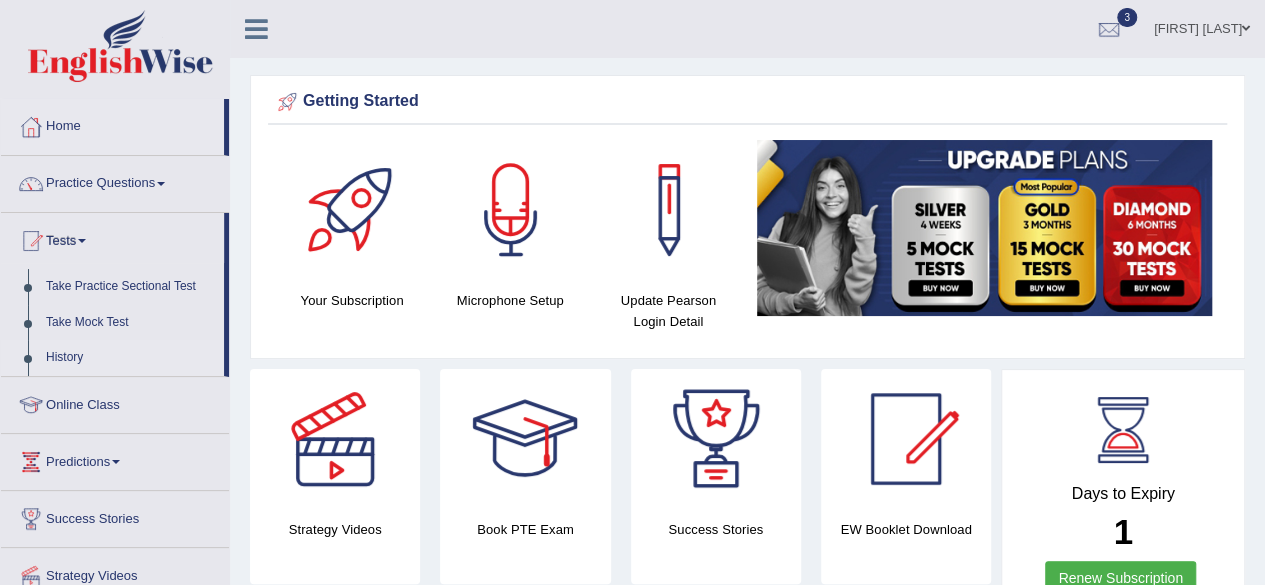 click on "History" at bounding box center (130, 358) 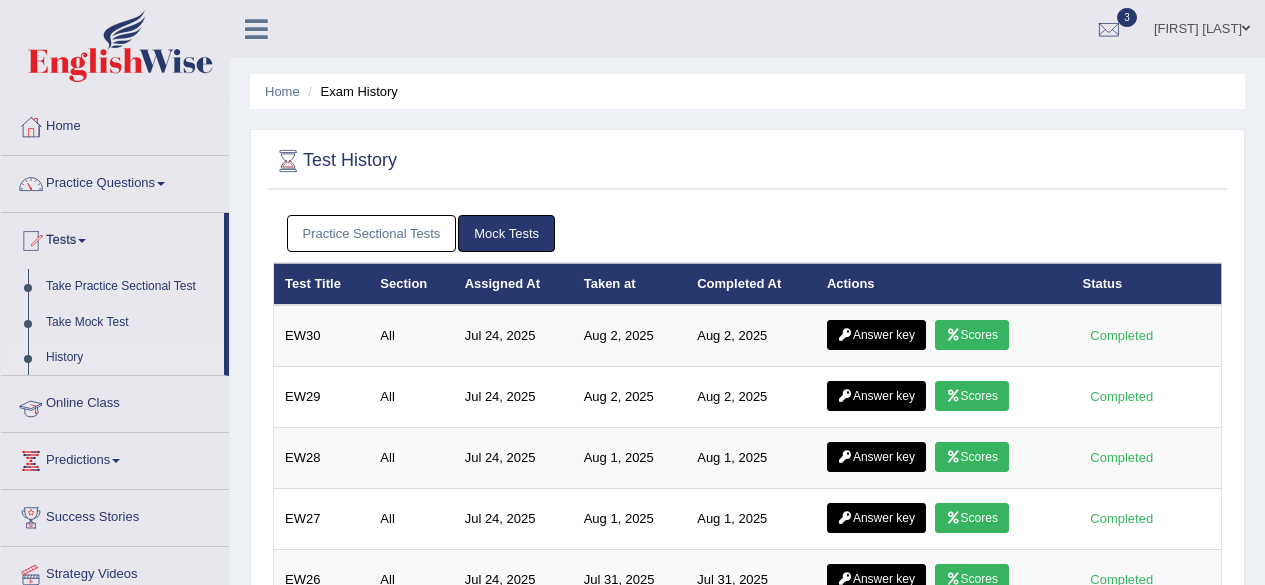 scroll, scrollTop: 0, scrollLeft: 0, axis: both 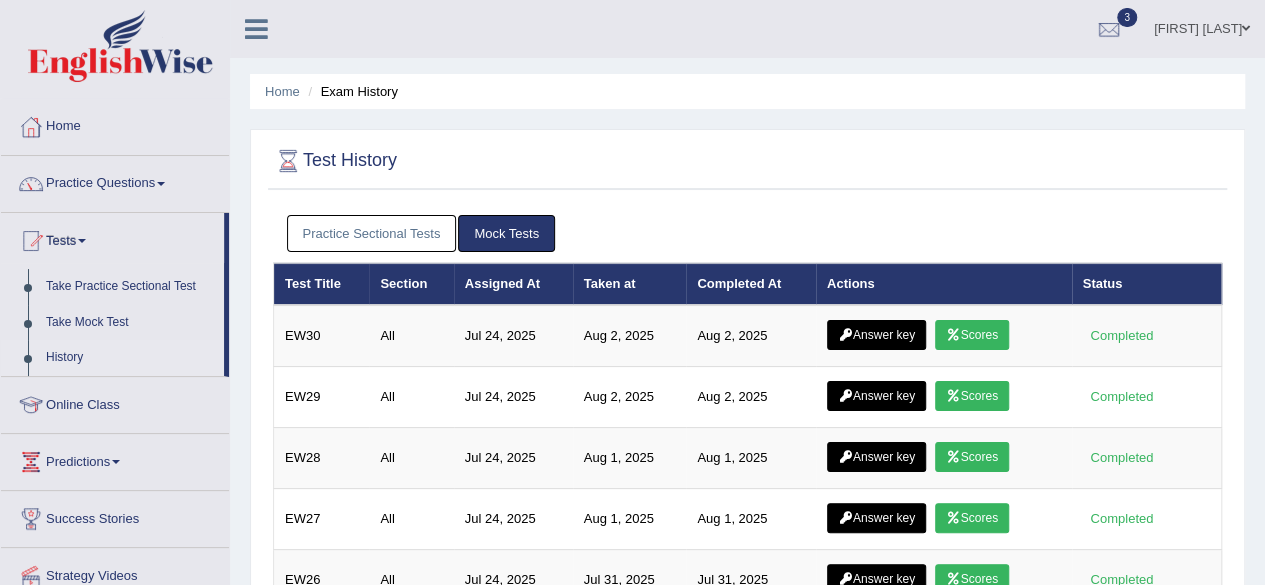 click on "Practice Sectional Tests" at bounding box center [372, 233] 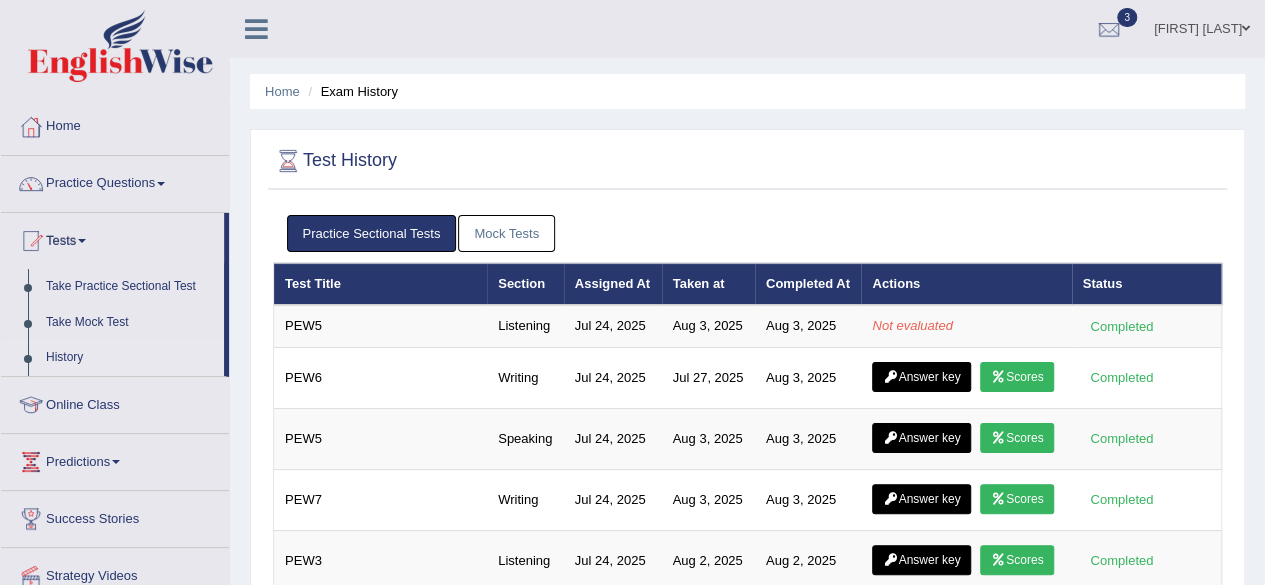 click on "Practice Sectional Tests" at bounding box center (372, 233) 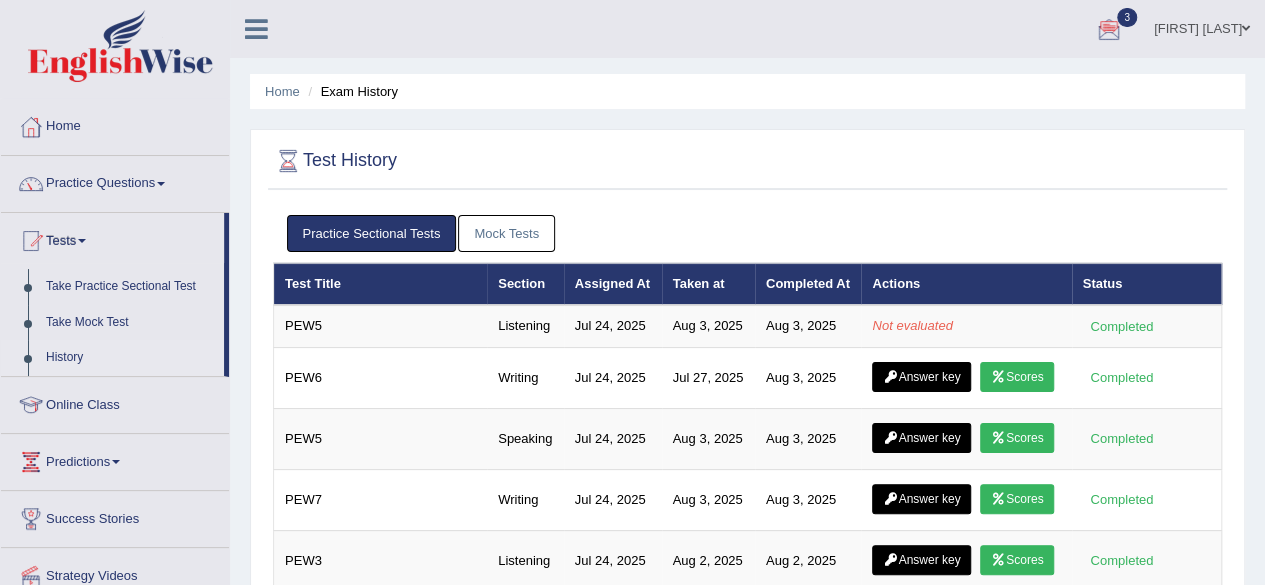 click at bounding box center (1109, 30) 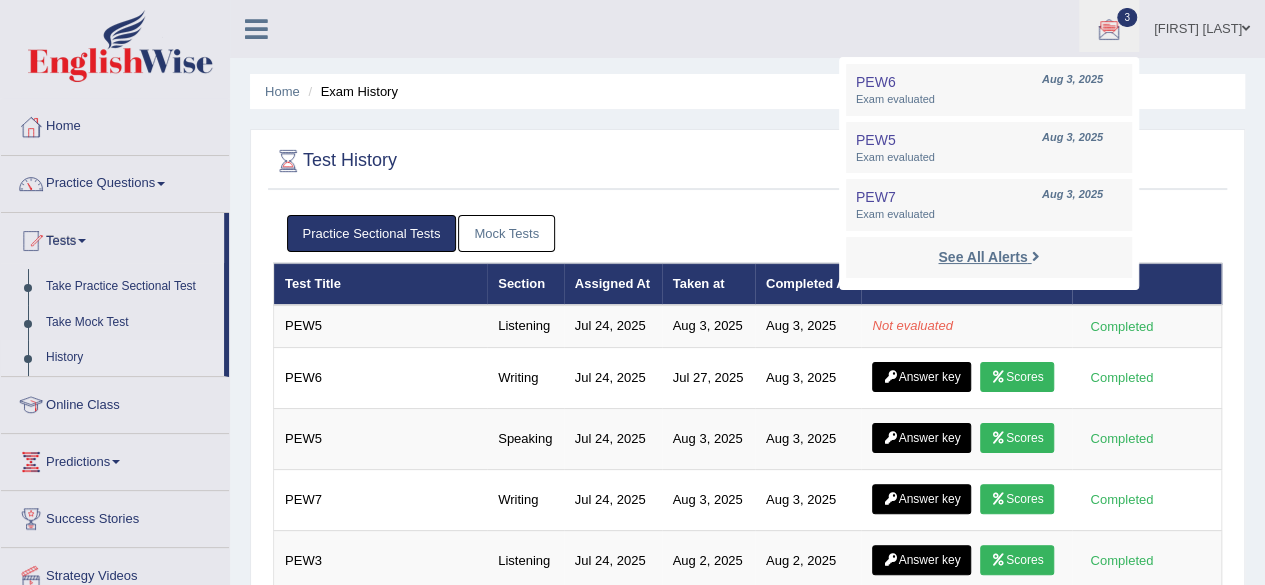 click on "See All Alerts" at bounding box center [982, 257] 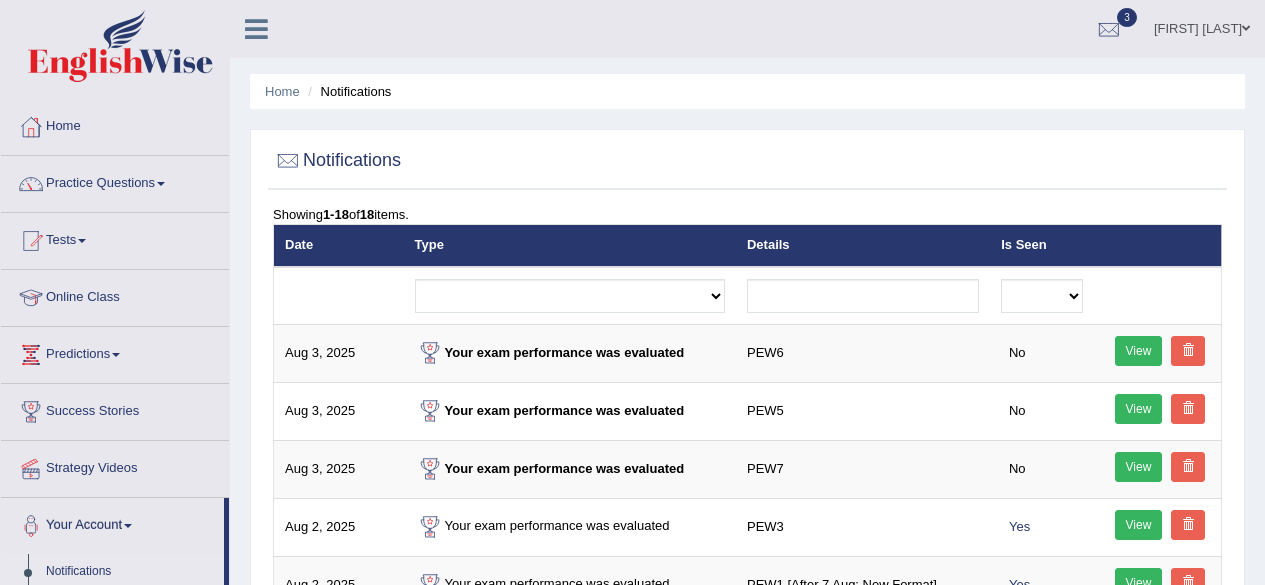 scroll, scrollTop: 0, scrollLeft: 0, axis: both 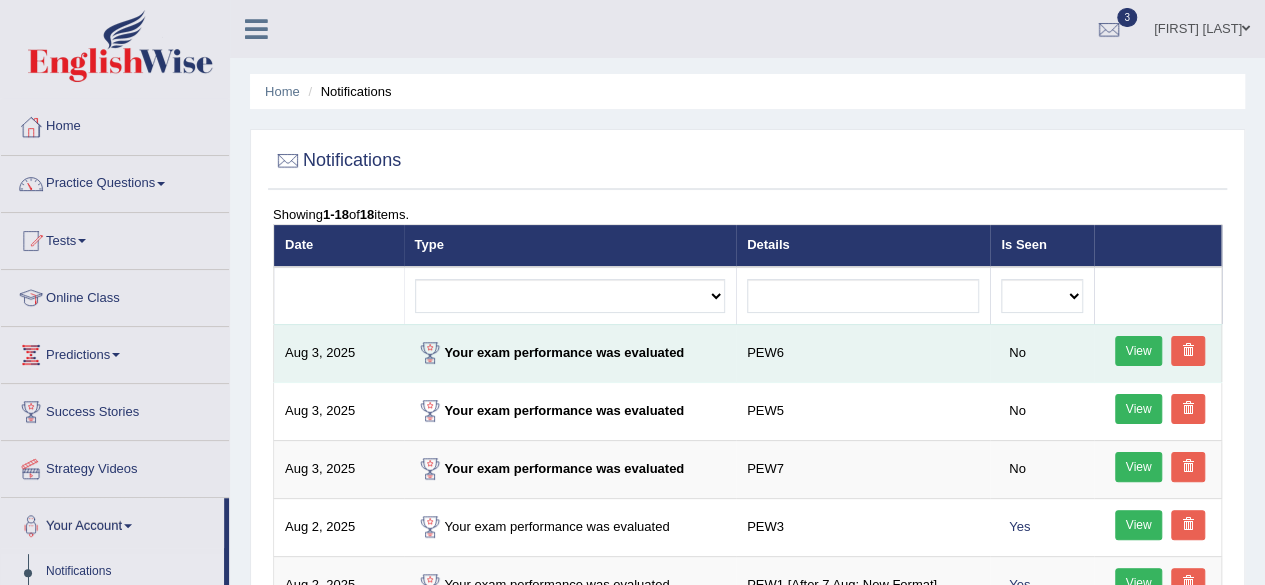 click on "View" at bounding box center (1139, 351) 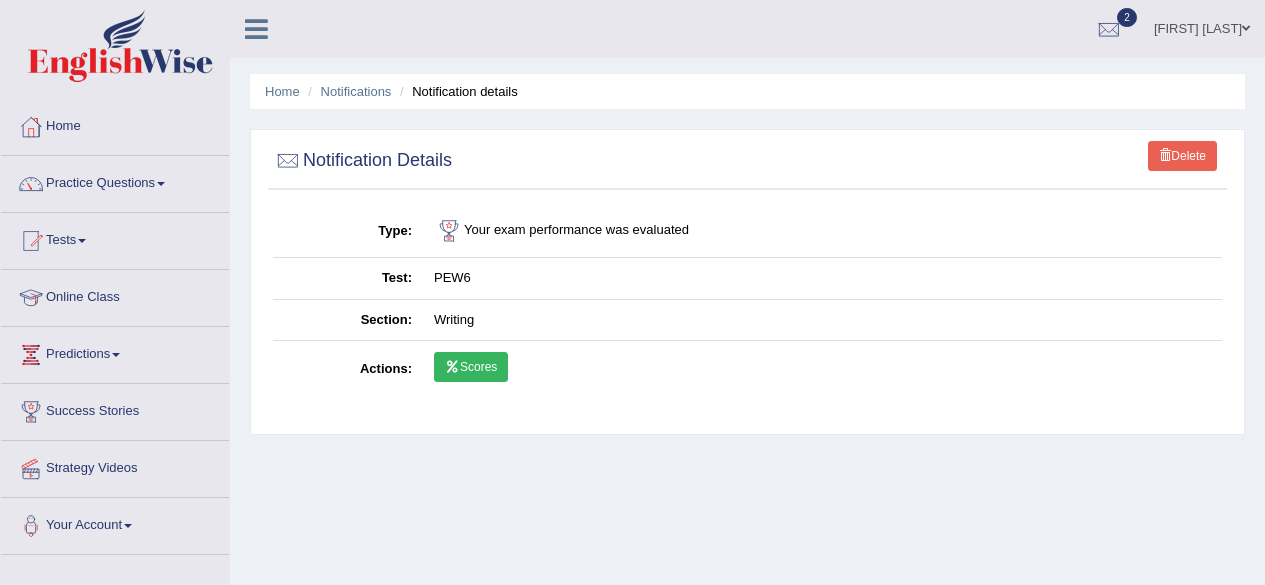 scroll, scrollTop: 0, scrollLeft: 0, axis: both 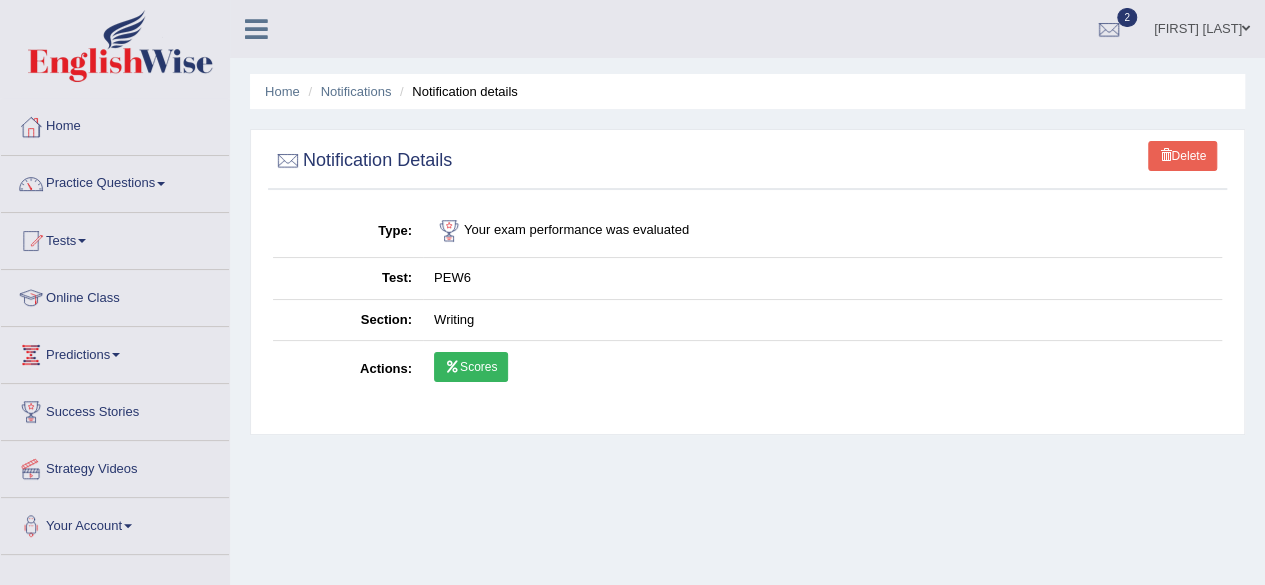 click on "Scores" at bounding box center (471, 367) 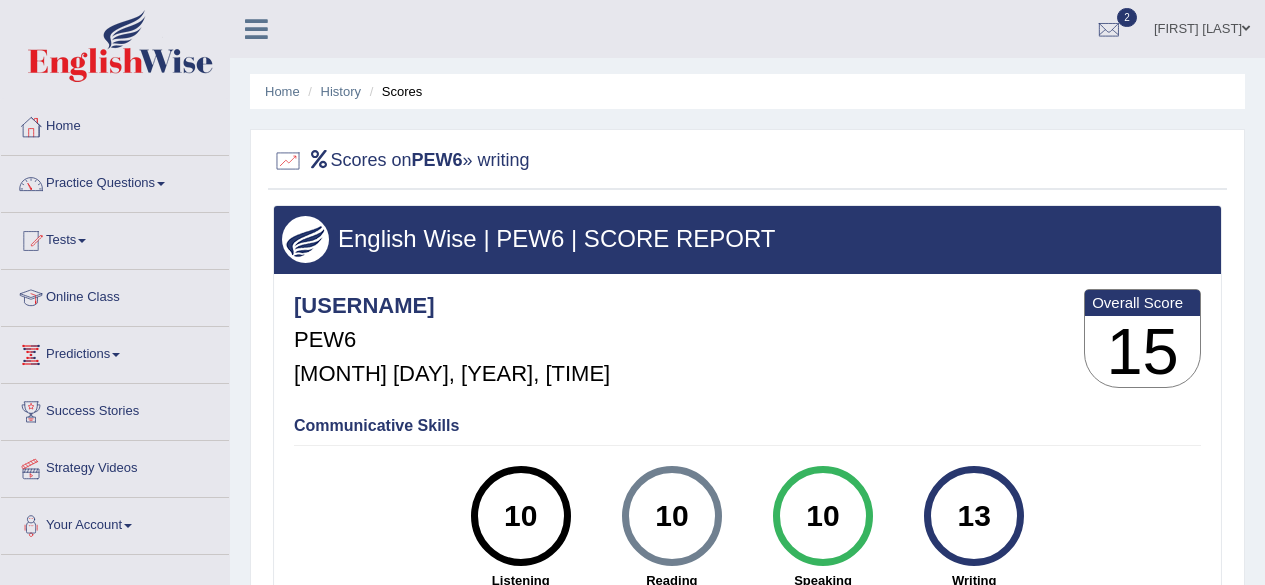 scroll, scrollTop: 0, scrollLeft: 0, axis: both 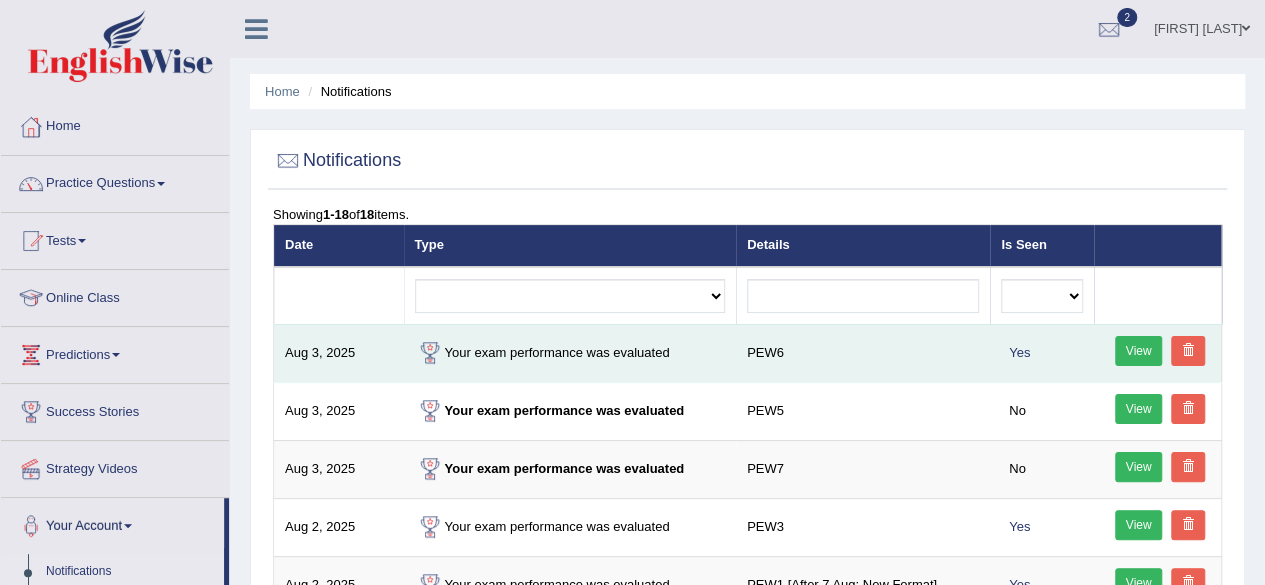 click on "View" at bounding box center (1139, 351) 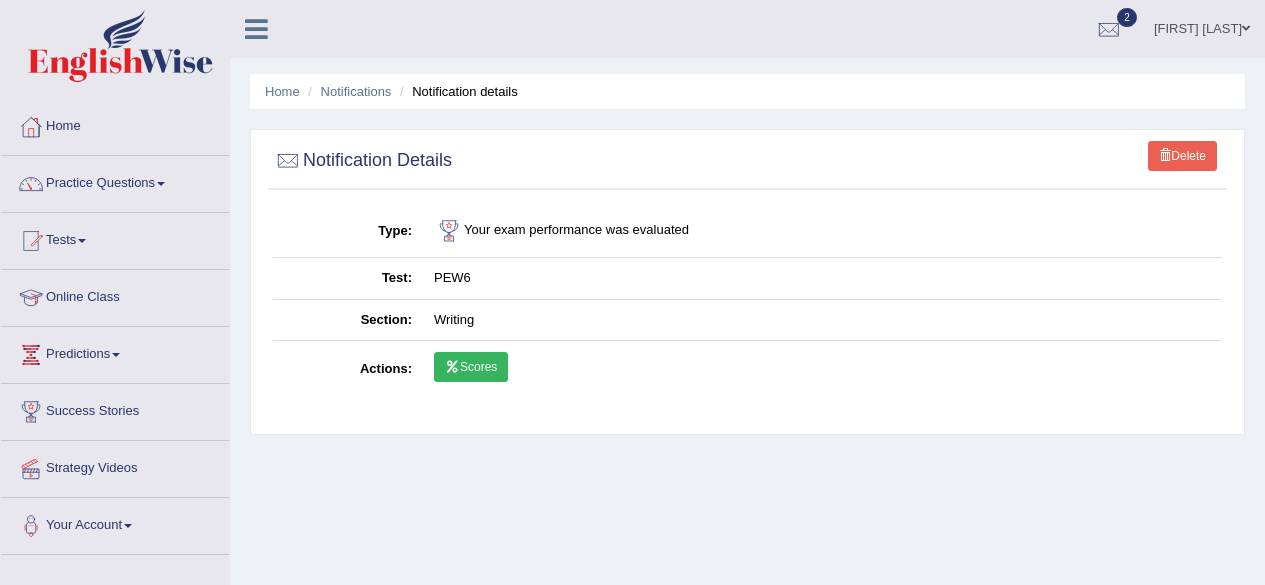 scroll, scrollTop: 0, scrollLeft: 0, axis: both 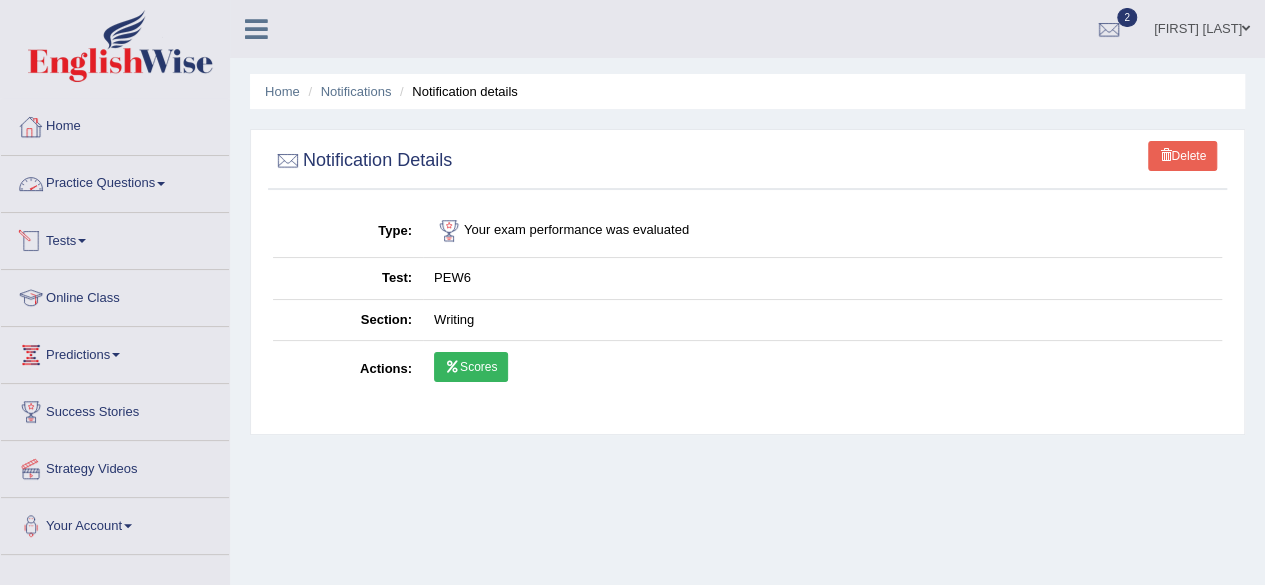 click on "Tests" at bounding box center [115, 238] 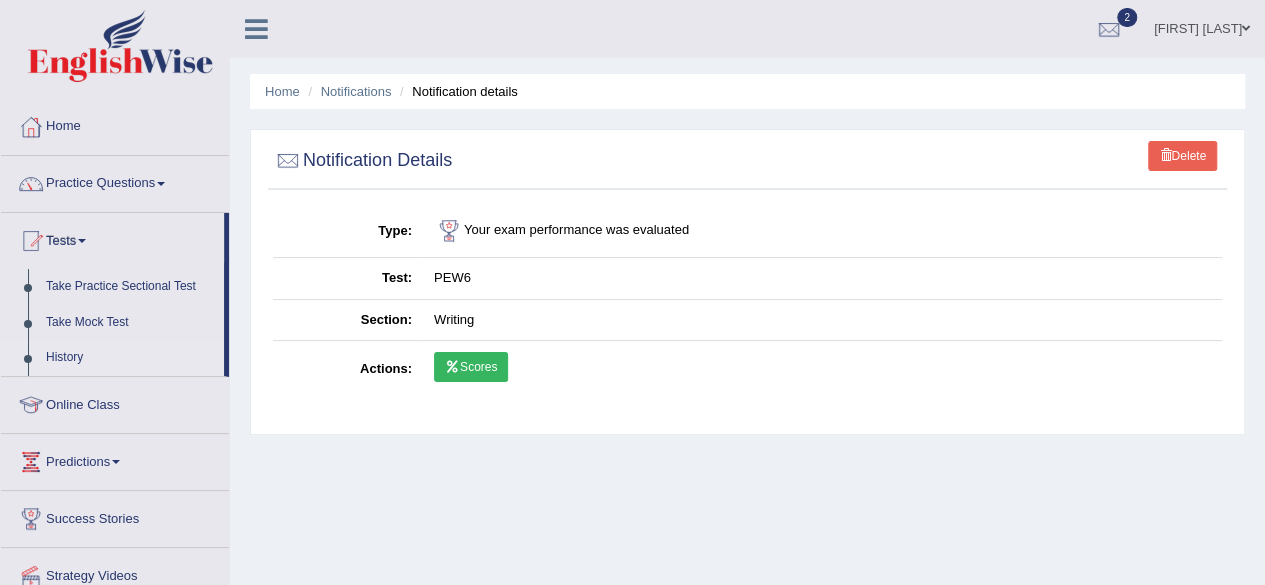 click on "History" at bounding box center (130, 358) 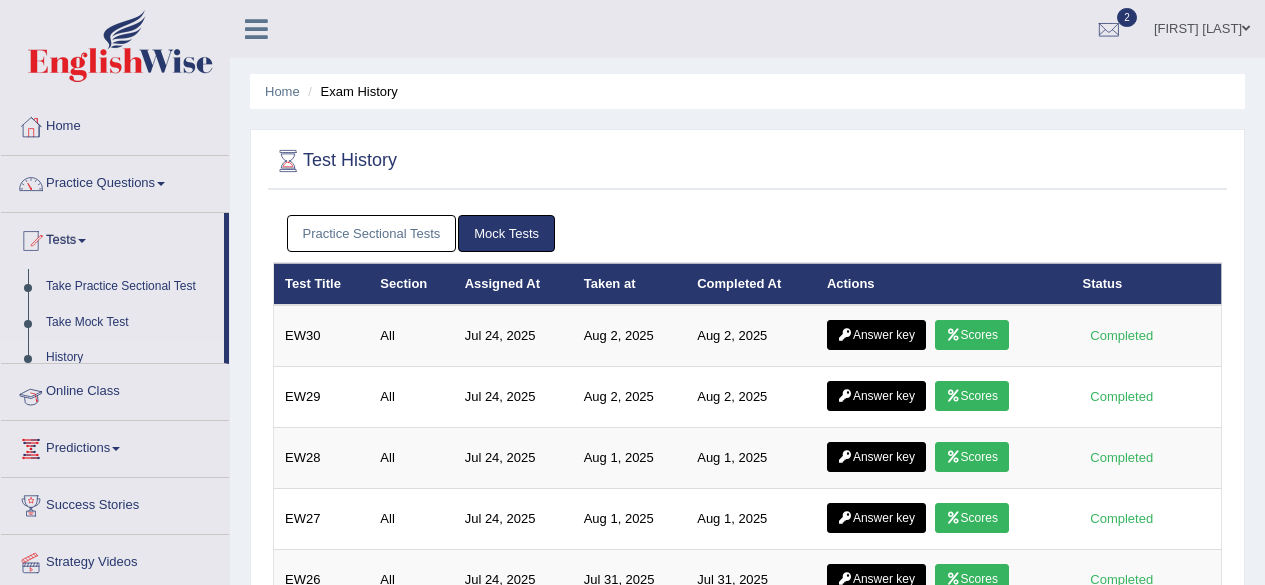 scroll, scrollTop: 0, scrollLeft: 0, axis: both 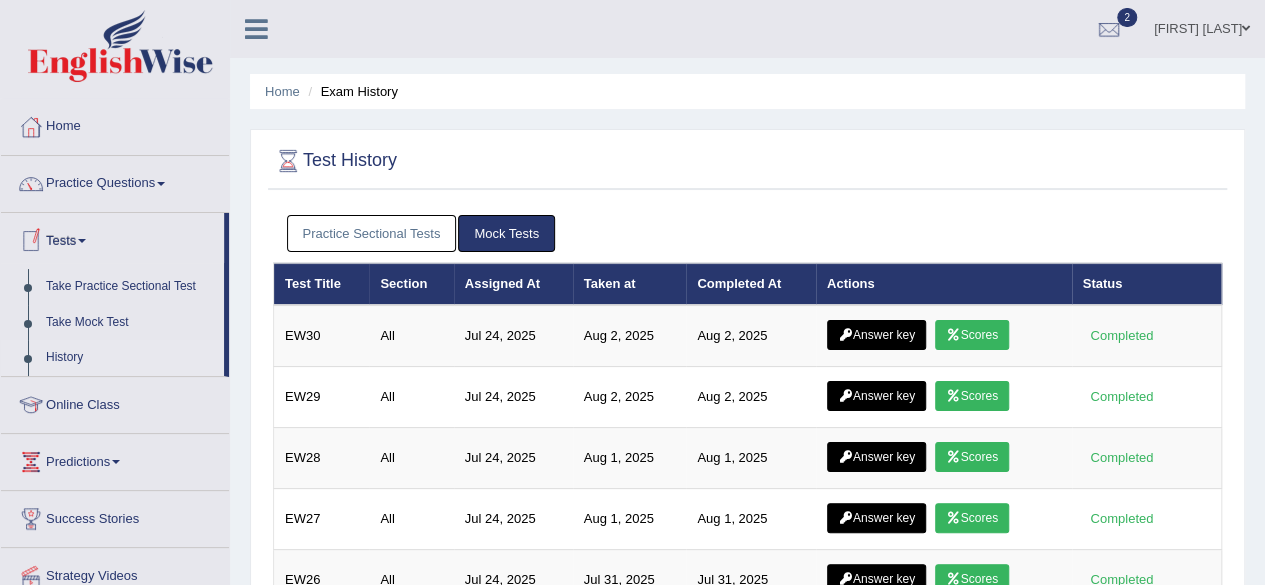 click on "Practice Sectional Tests" at bounding box center [372, 233] 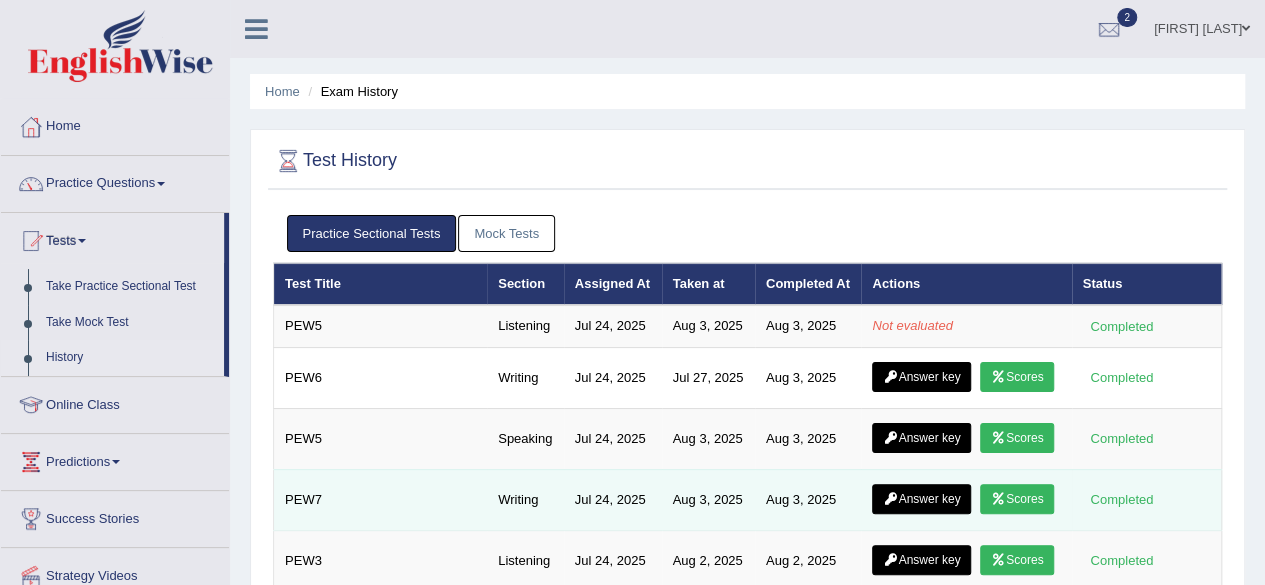 click on "Answer key" at bounding box center (921, 499) 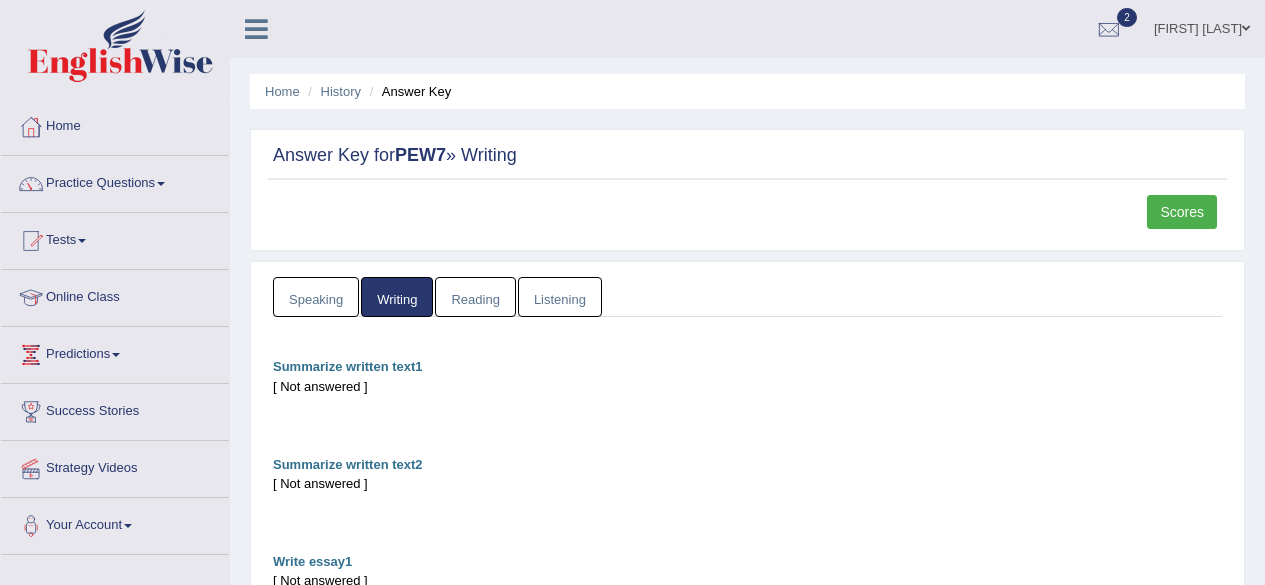 scroll, scrollTop: 0, scrollLeft: 0, axis: both 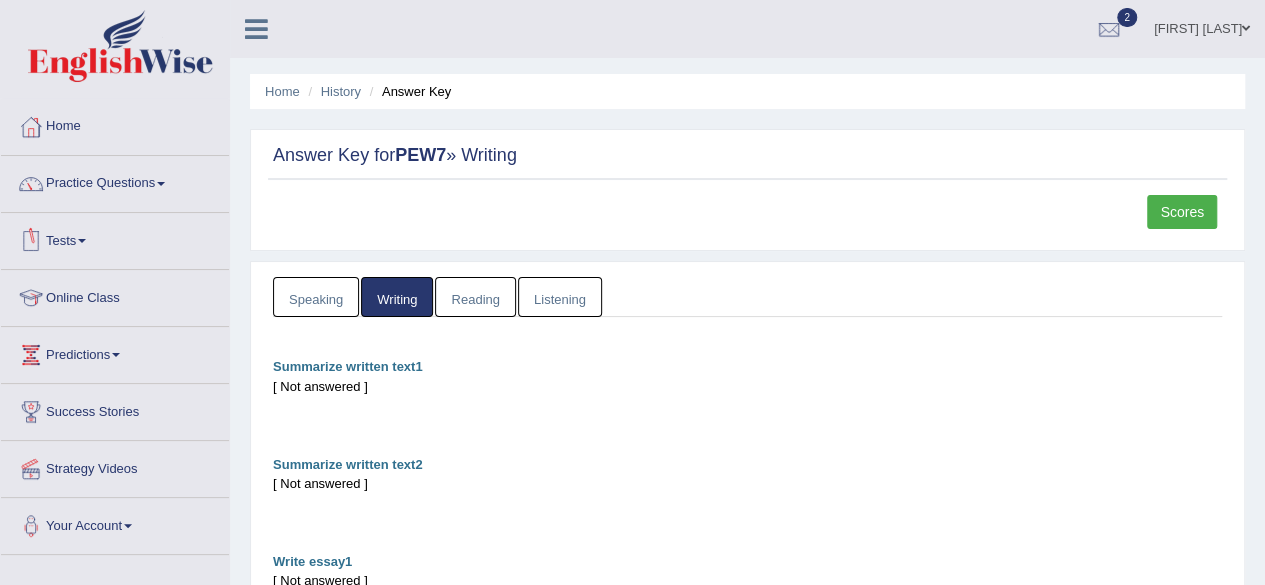click on "Tests" at bounding box center (115, 238) 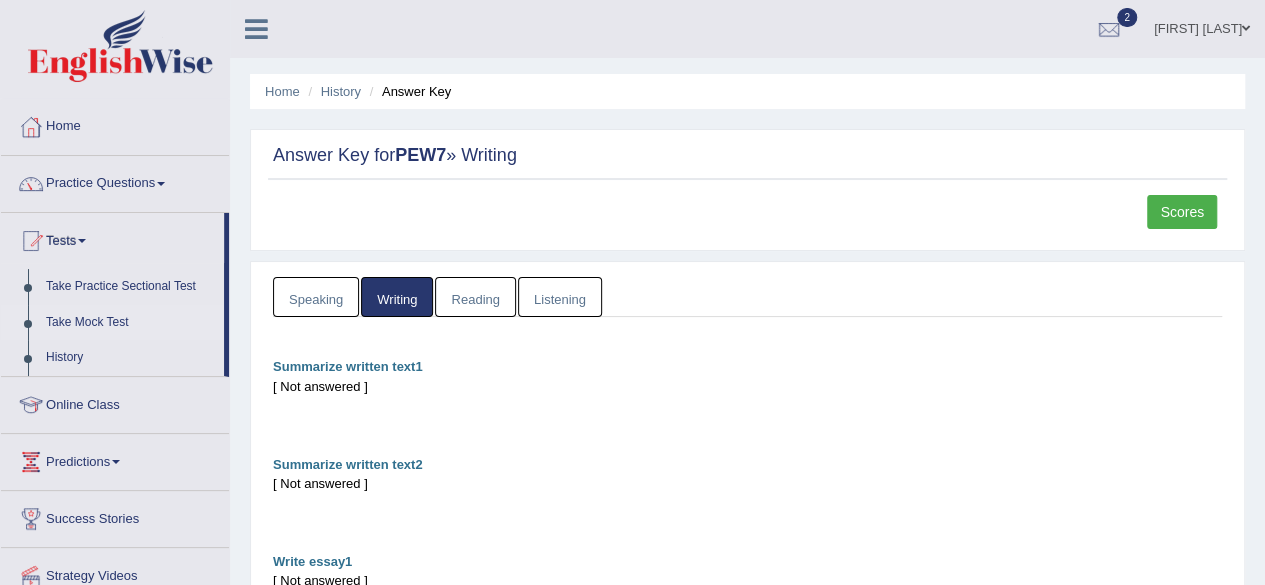 click on "Take Mock Test" at bounding box center (130, 323) 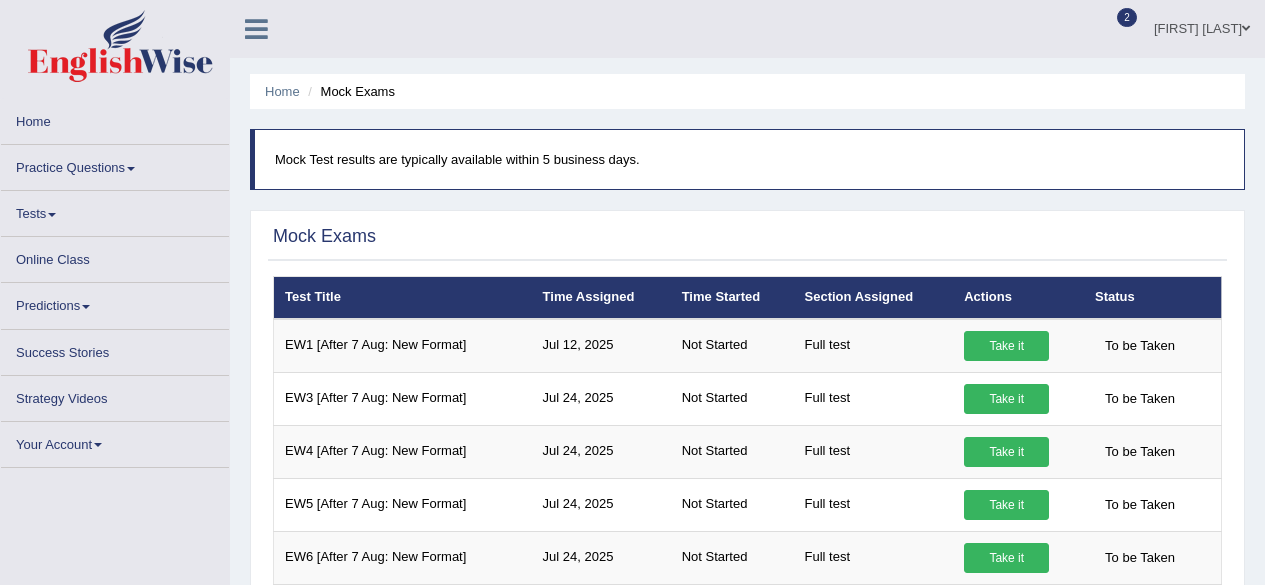 scroll, scrollTop: 0, scrollLeft: 0, axis: both 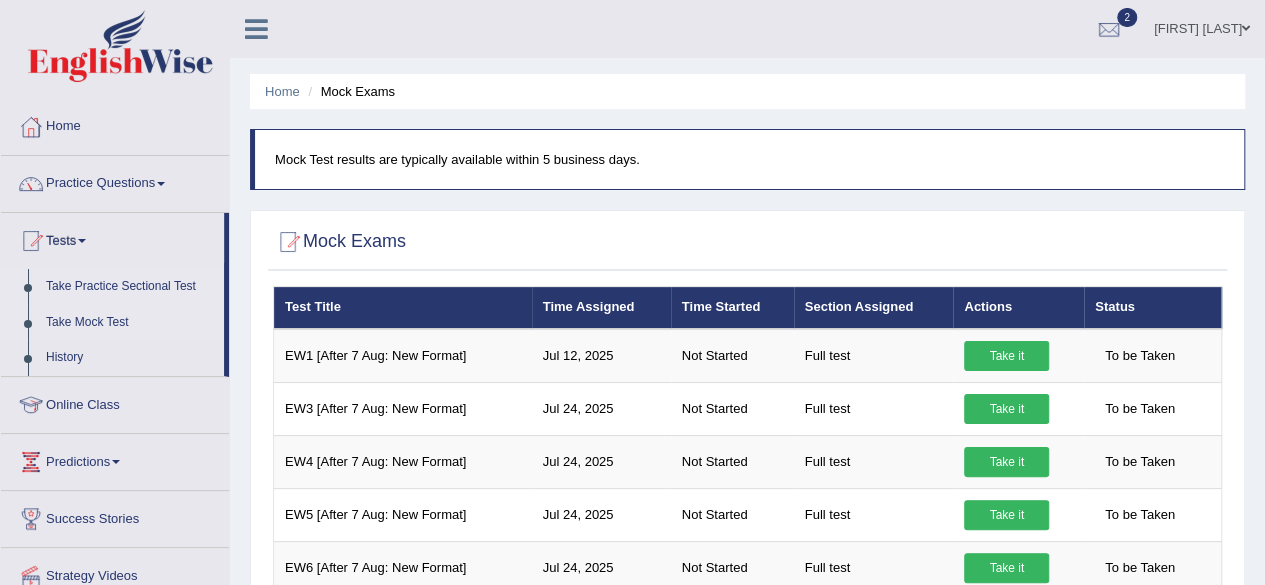 click on "Take Practice Sectional Test" at bounding box center [130, 287] 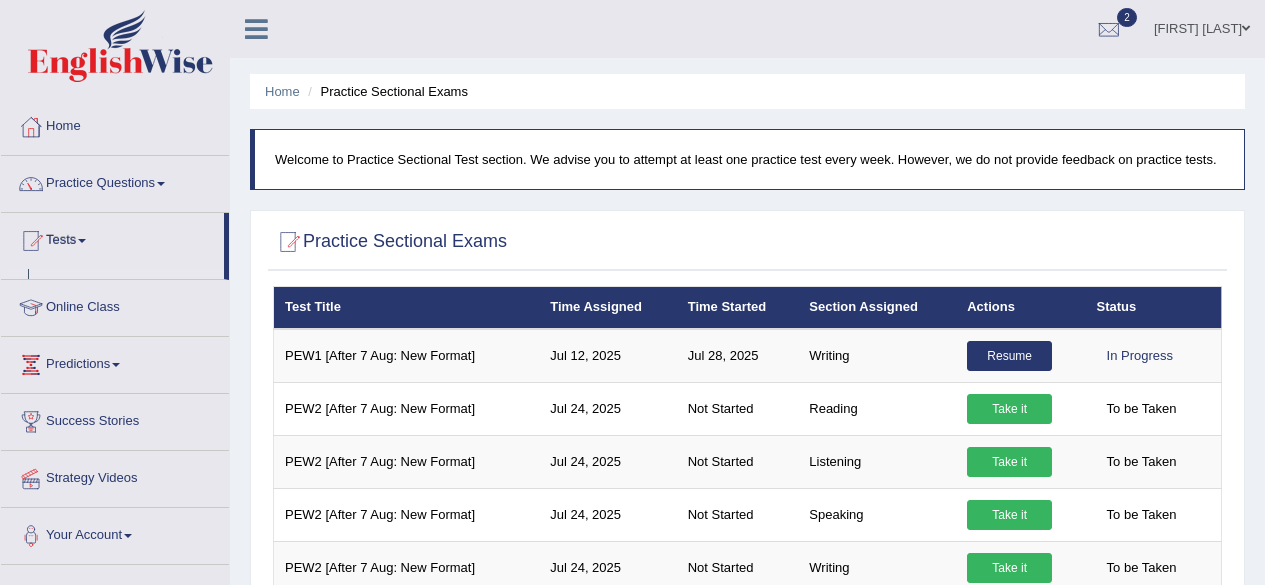 scroll, scrollTop: 0, scrollLeft: 0, axis: both 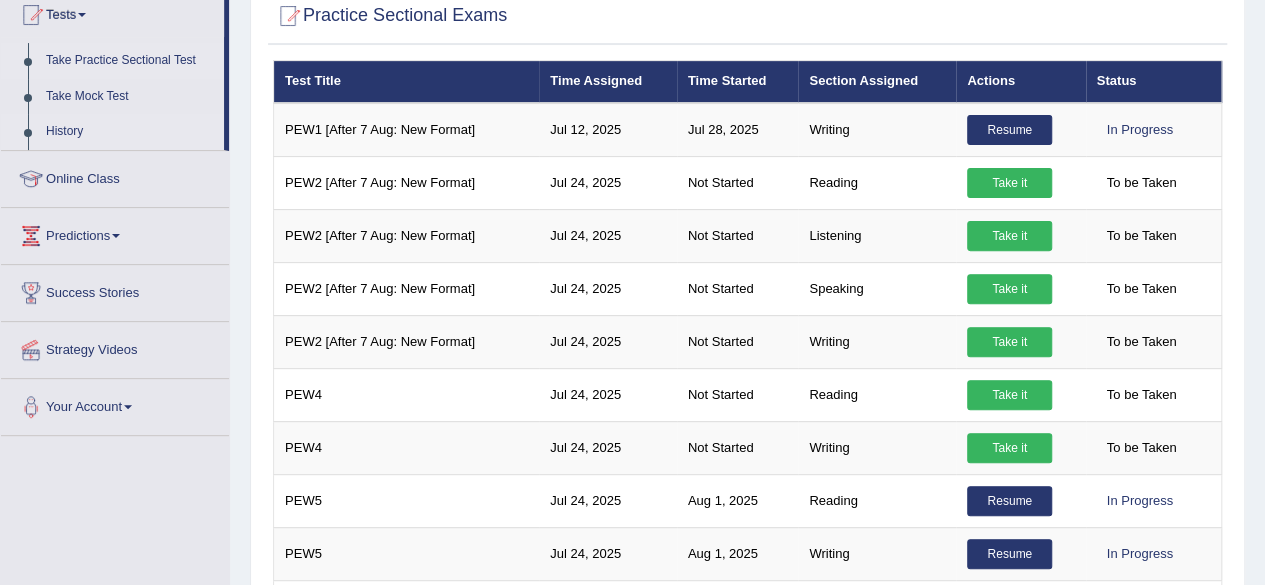 click on "History" at bounding box center [130, 132] 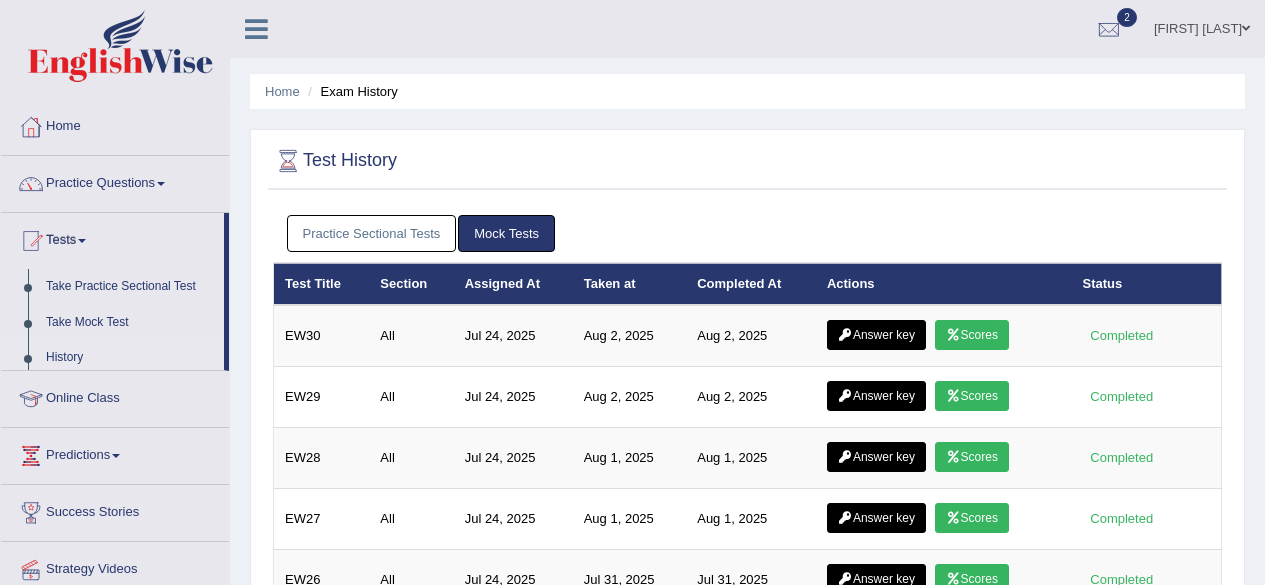 scroll, scrollTop: 0, scrollLeft: 0, axis: both 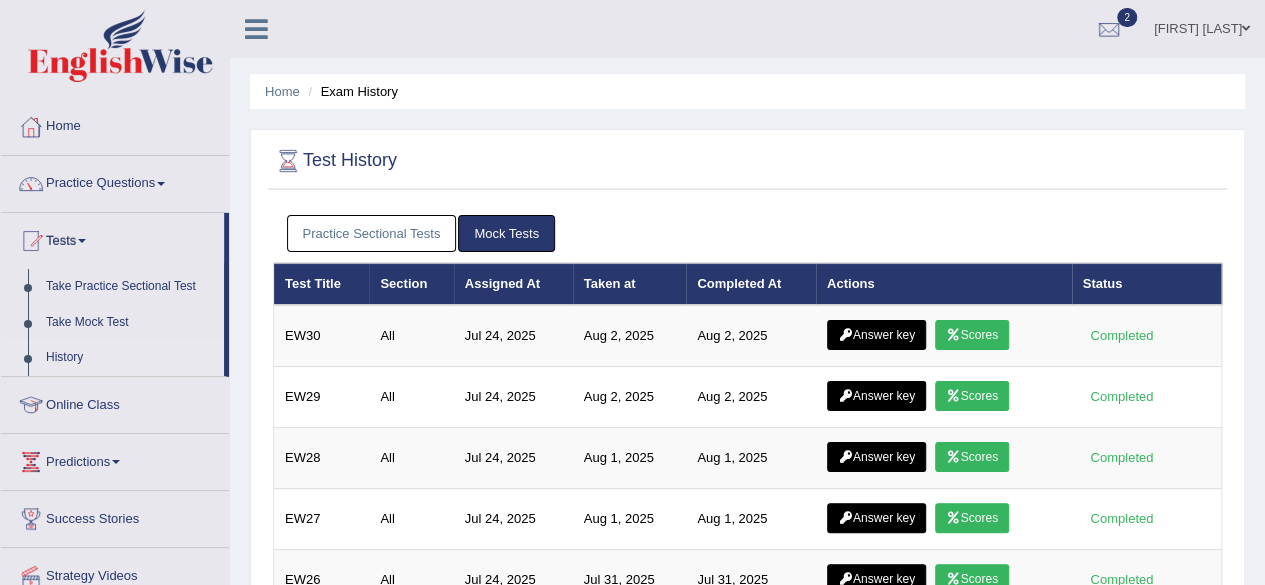 click on "Practice Sectional Tests" at bounding box center (372, 233) 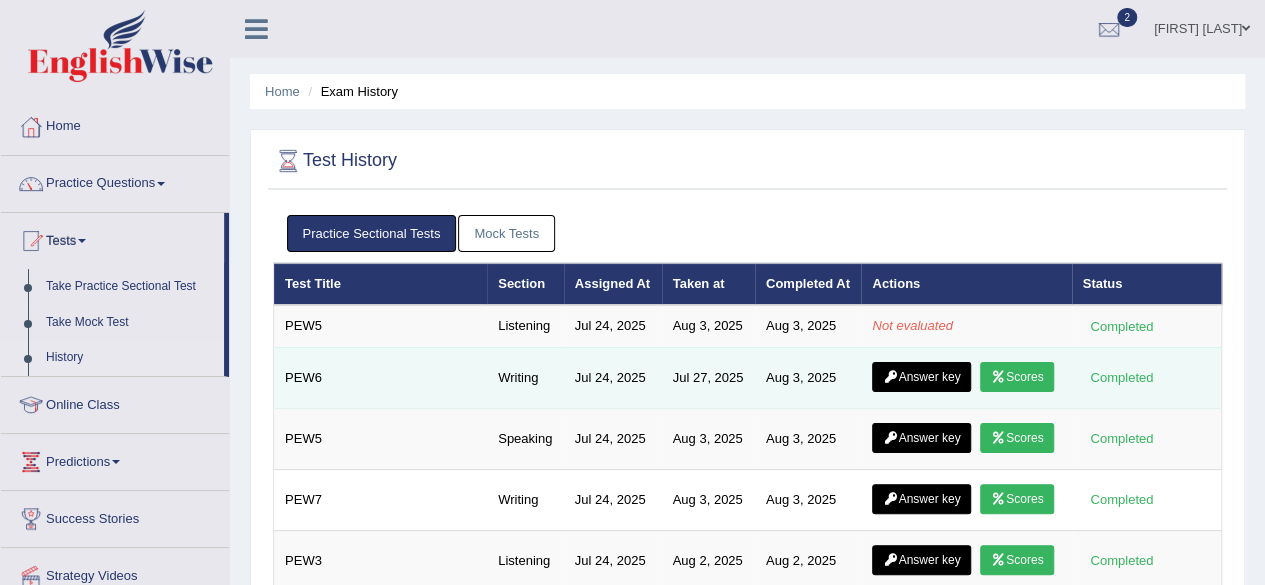 click on "Answer key" at bounding box center (921, 377) 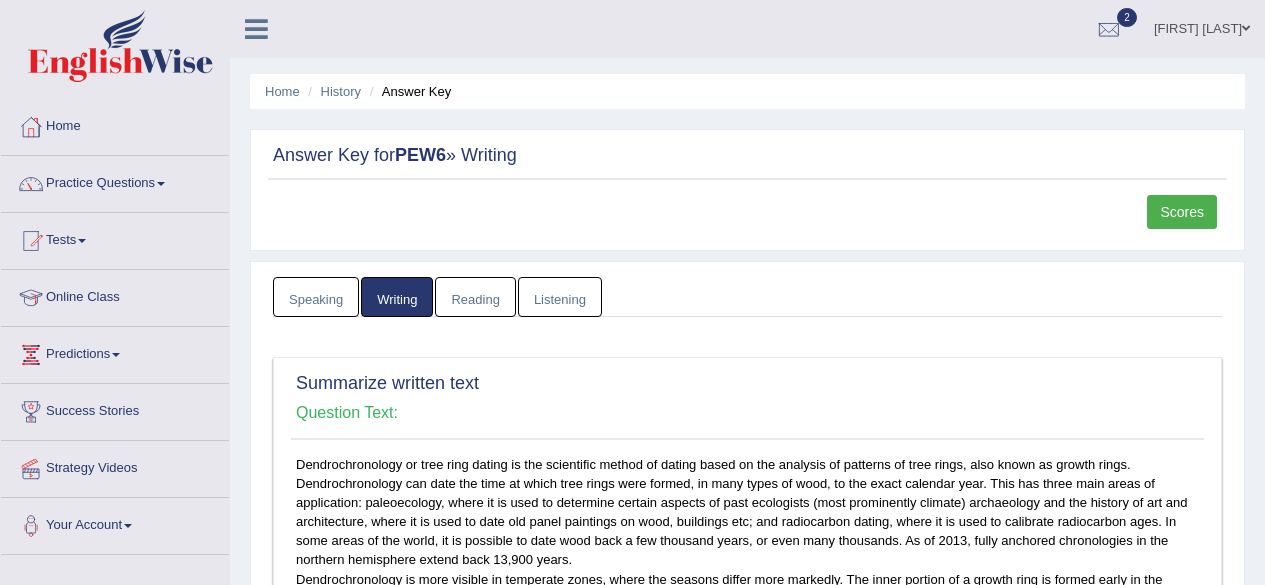 scroll, scrollTop: 0, scrollLeft: 0, axis: both 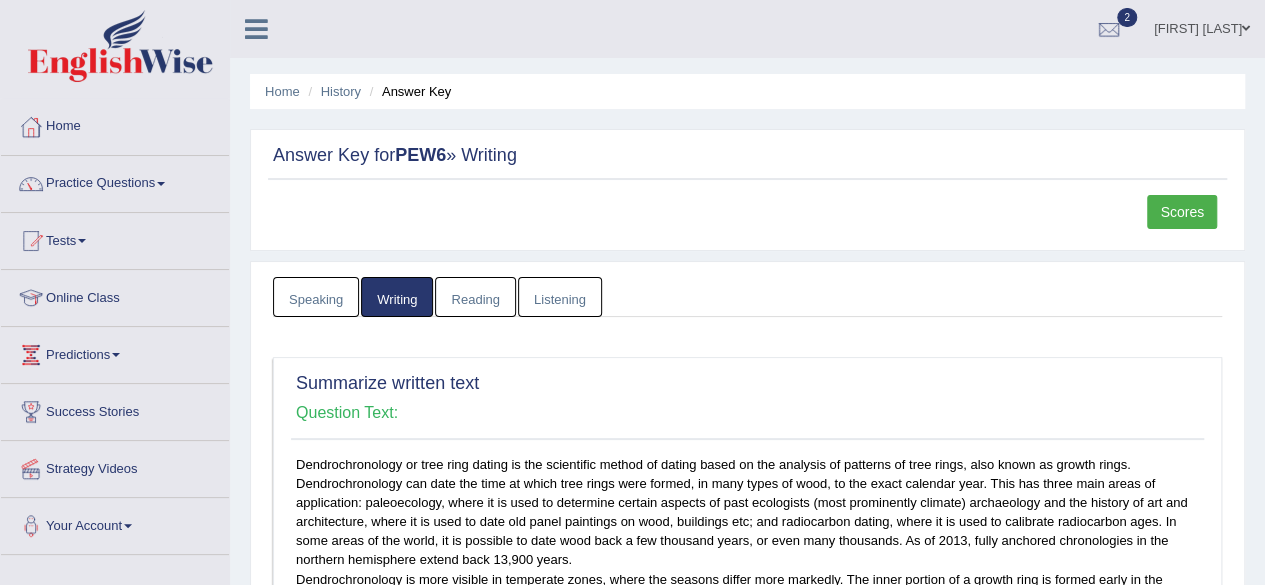 click on "Tests" at bounding box center (115, 238) 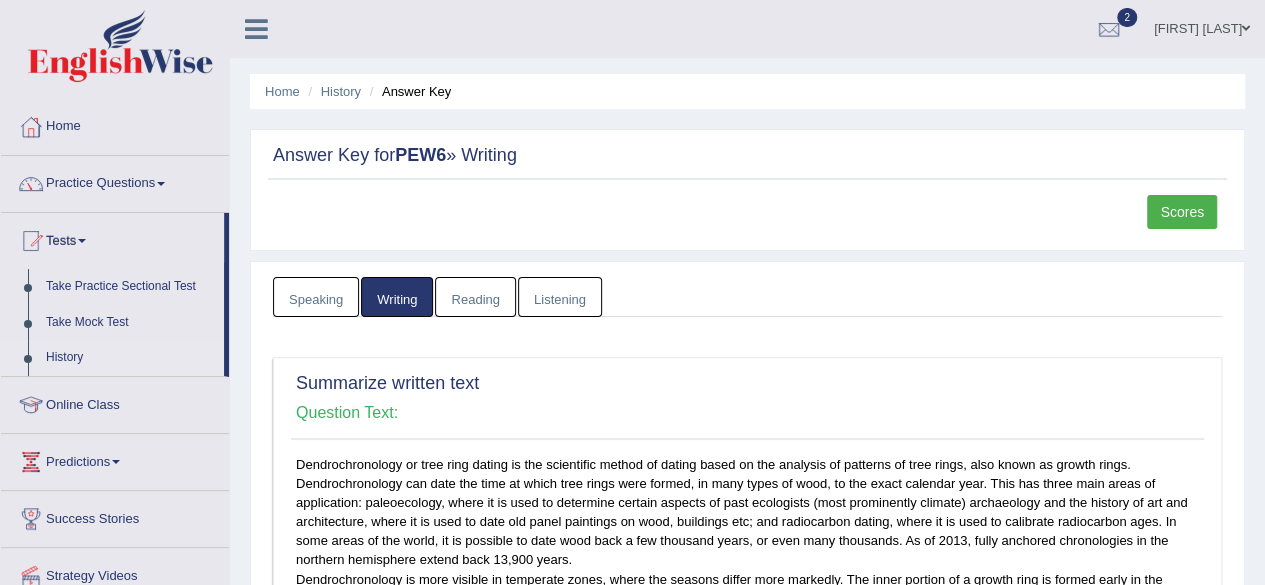 click on "History" at bounding box center (130, 358) 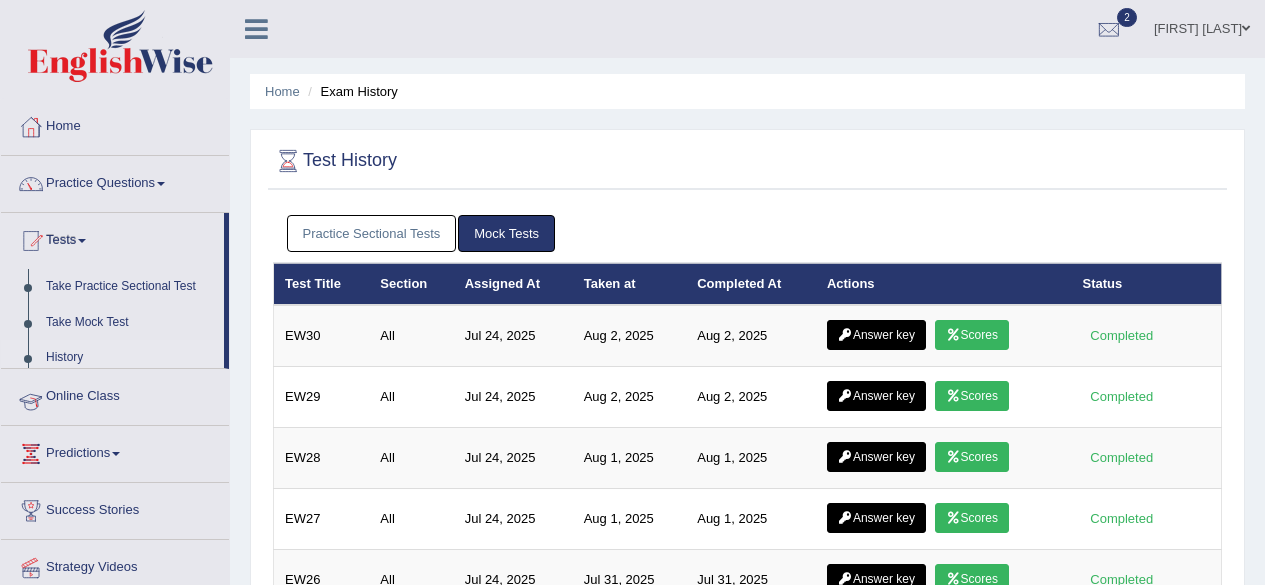 scroll, scrollTop: 0, scrollLeft: 0, axis: both 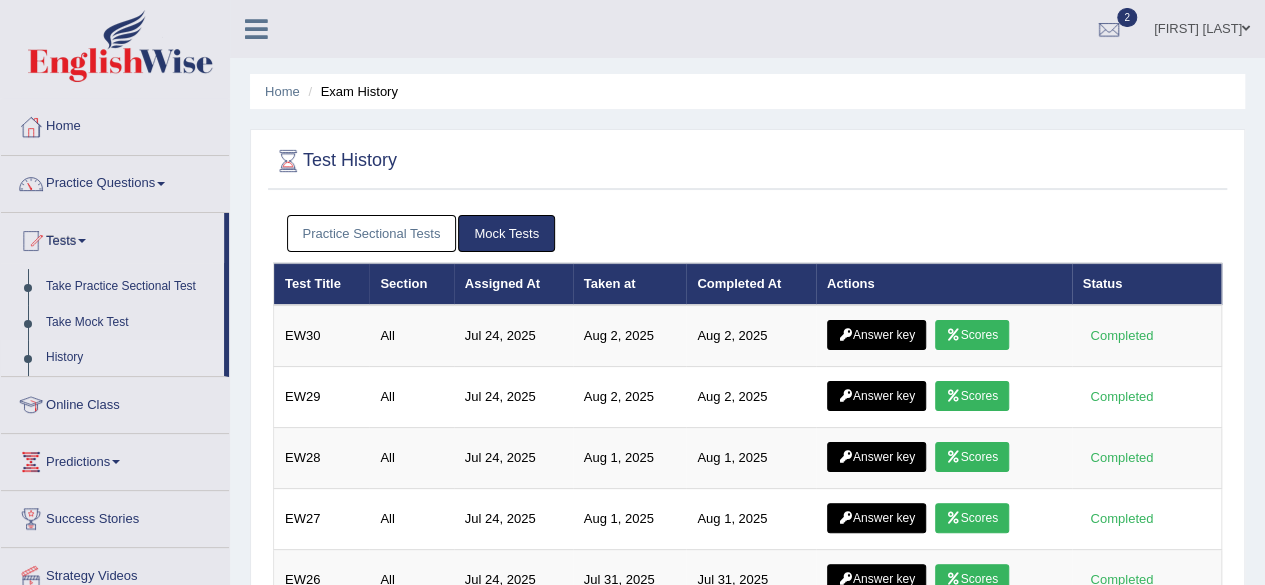 click on "Practice Sectional Tests" at bounding box center [372, 233] 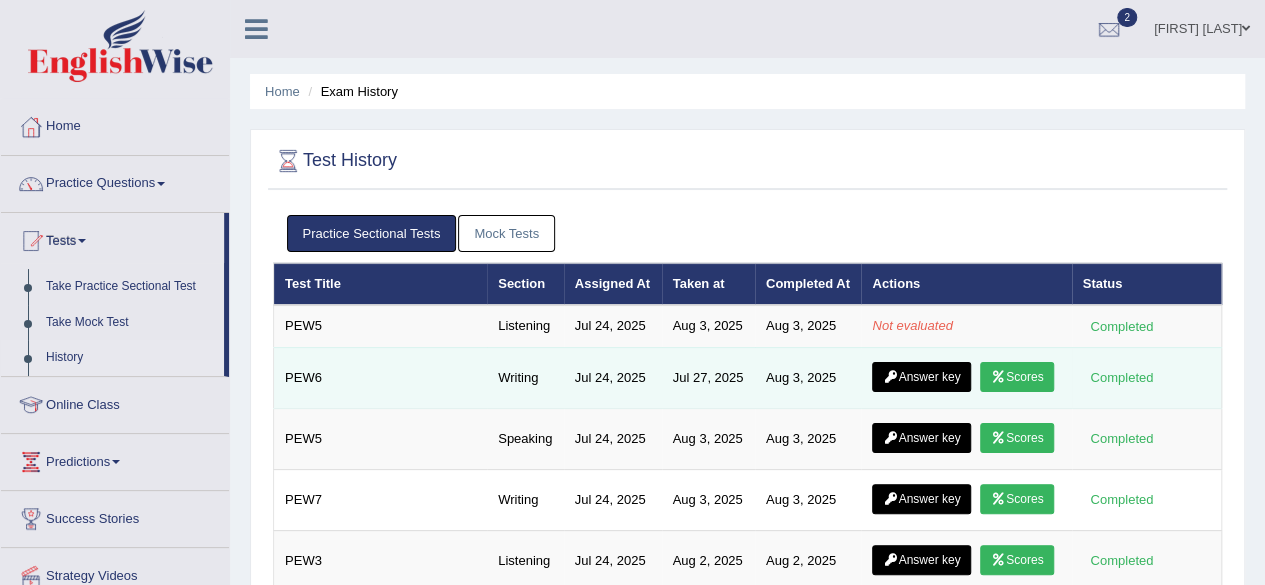 click on "Scores" at bounding box center (1017, 377) 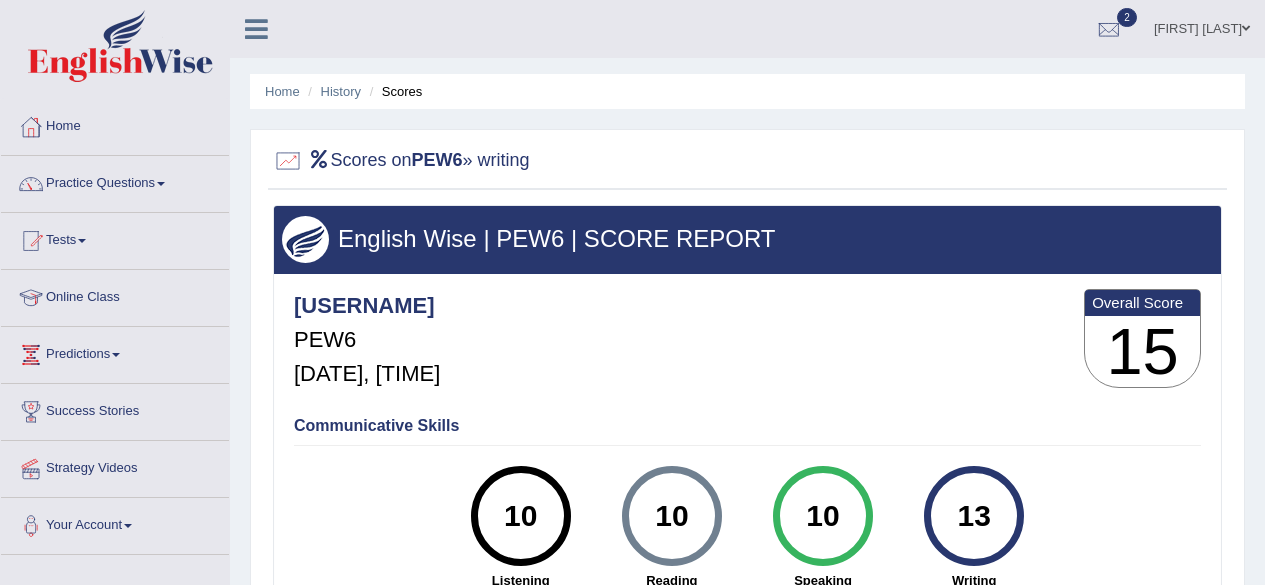 scroll, scrollTop: 0, scrollLeft: 0, axis: both 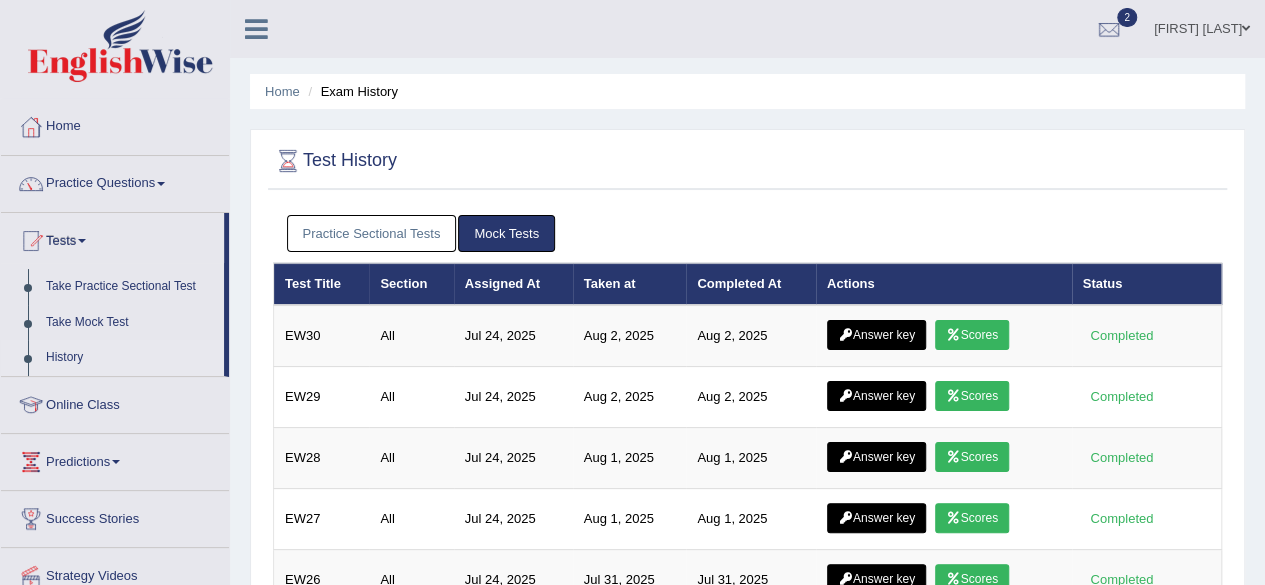 click on "Practice Sectional Tests" at bounding box center [372, 233] 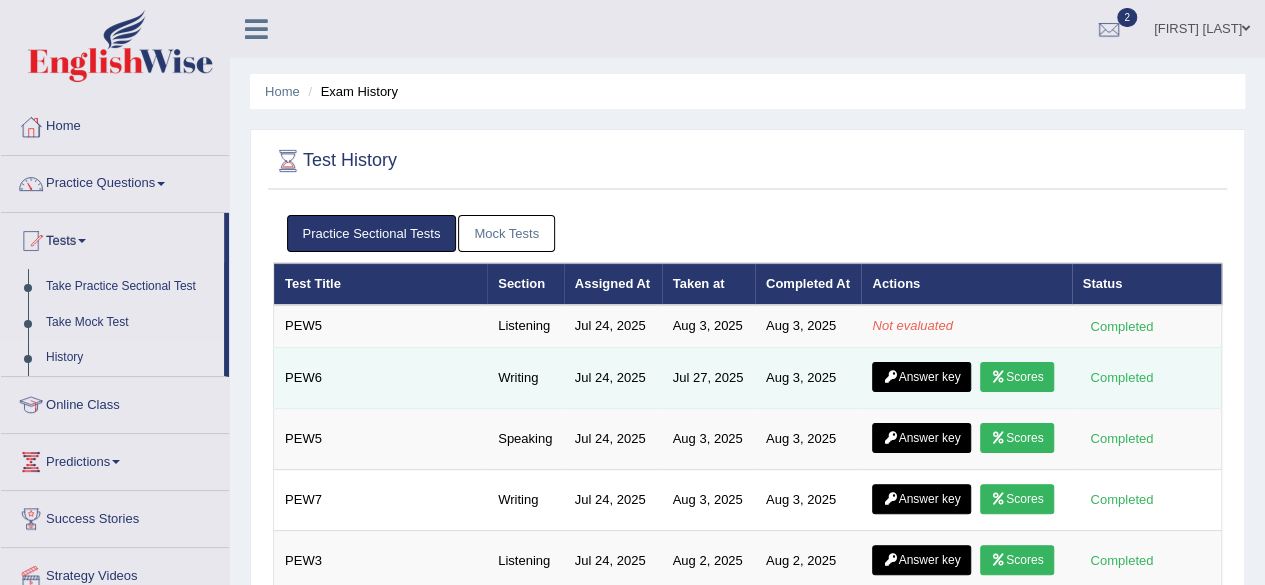 click on "Answer key" at bounding box center (921, 377) 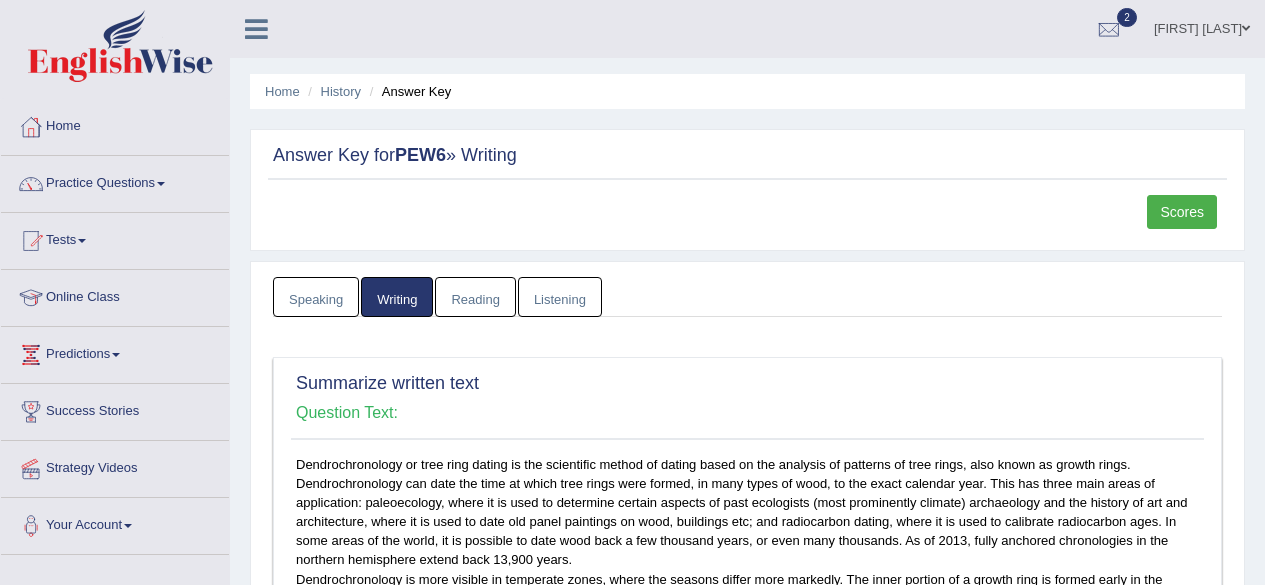 scroll, scrollTop: 0, scrollLeft: 0, axis: both 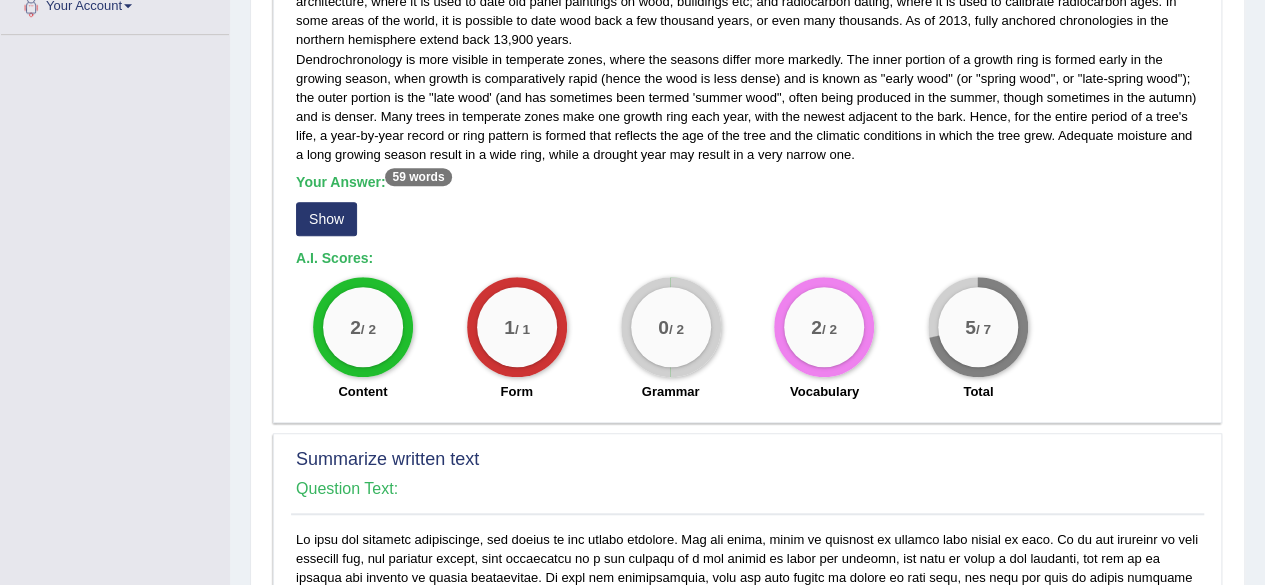 click on "Show" at bounding box center [326, 219] 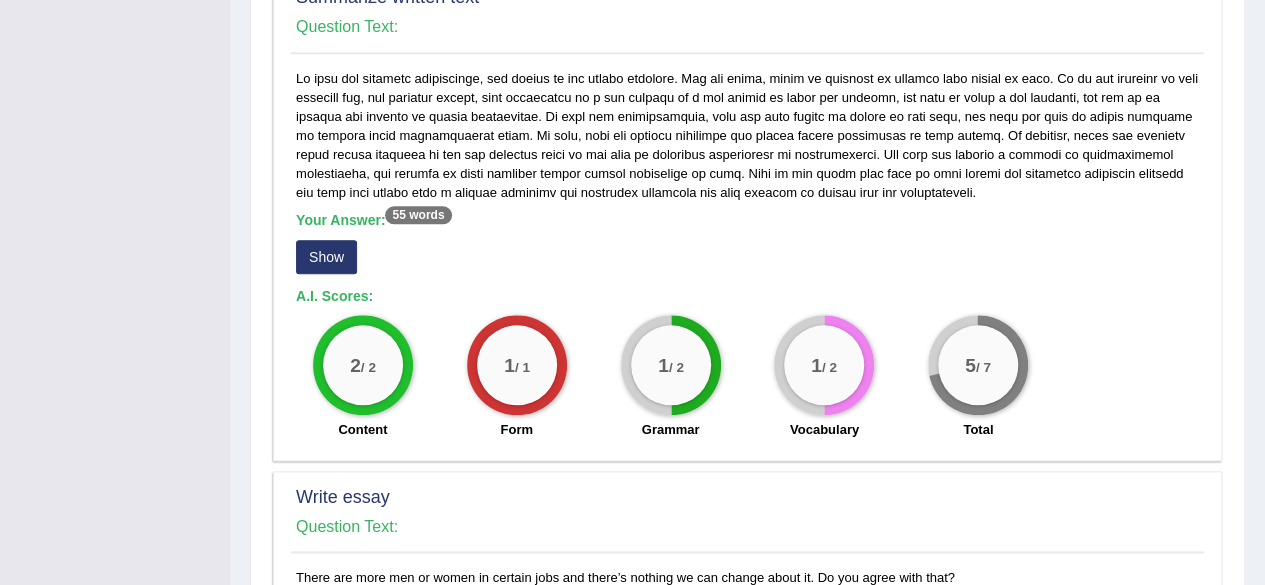 scroll, scrollTop: 1026, scrollLeft: 0, axis: vertical 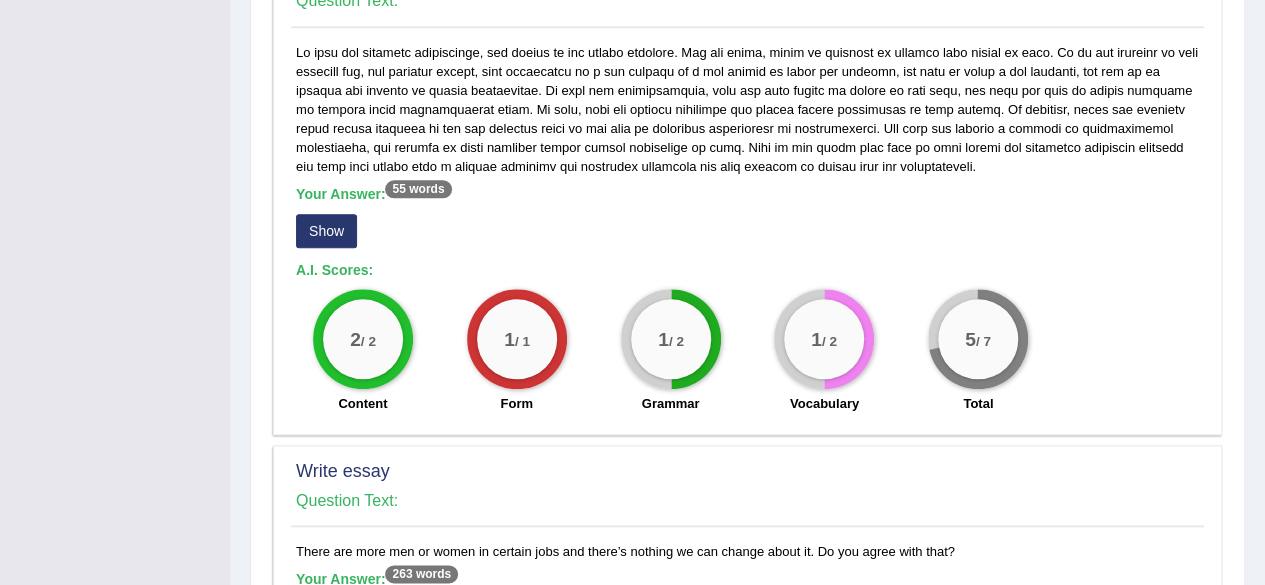 click on "Home
History
Answer Key
Answer Key for  PEW6   » Writing
Scores
Speaking
Writing
Reading
Listening
Title Question Audio Your Answer Transcript/Question Image RA1 [Not answered ] RA2 [Not answered ] RA3 [Not answered ] RA4 [Not answered ] RA5 [Not answered ] RA6 [Not answered ] RS1 [Not answered ] RS2 [Not answered ] RS3 [Not answered ] RS4 [Not answered ] RS5 [Not answered ] RS6 [Not answered ] RS7 [Not answered ] RS8 [Not answered ] RS9 [Not answered ] RS10 [Not answered ] DI1 [Not answered ] DI2 [Not answered ] DI3 [Not answered ] RL1 [Not answered ] ASQ1 [Not answered ] ASQ2 [Not answered ] ASQ3 [Not answered ] ASQ4 [Not answered ] ASQ5 [Not answered ]
Summarize written text
Question Text:" at bounding box center [747, -18] 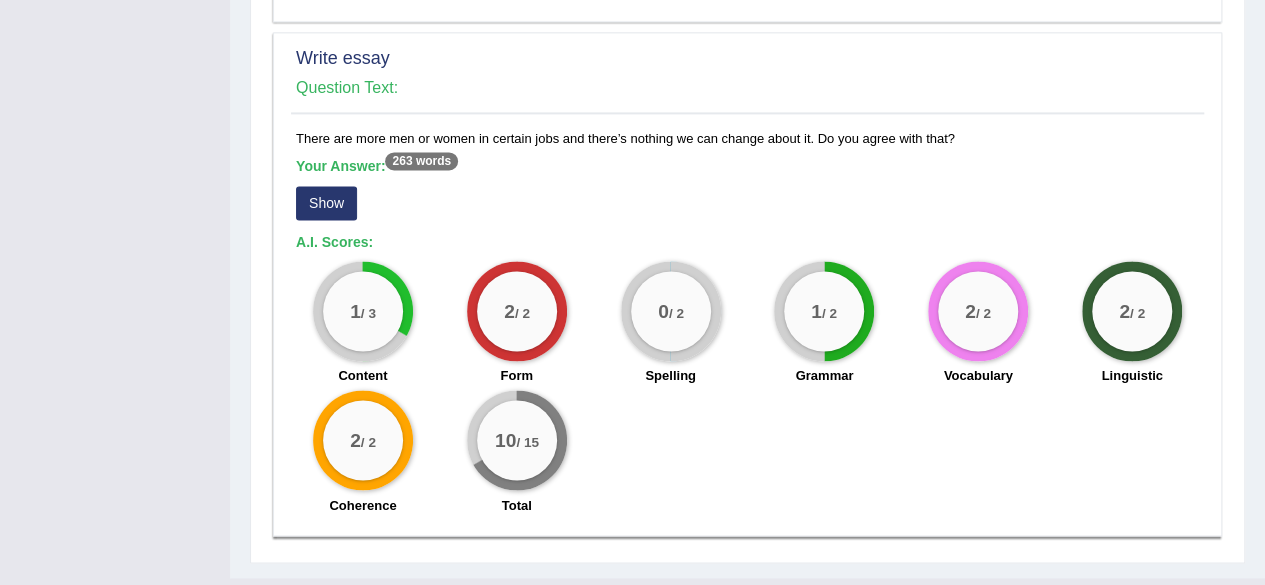 scroll, scrollTop: 1476, scrollLeft: 0, axis: vertical 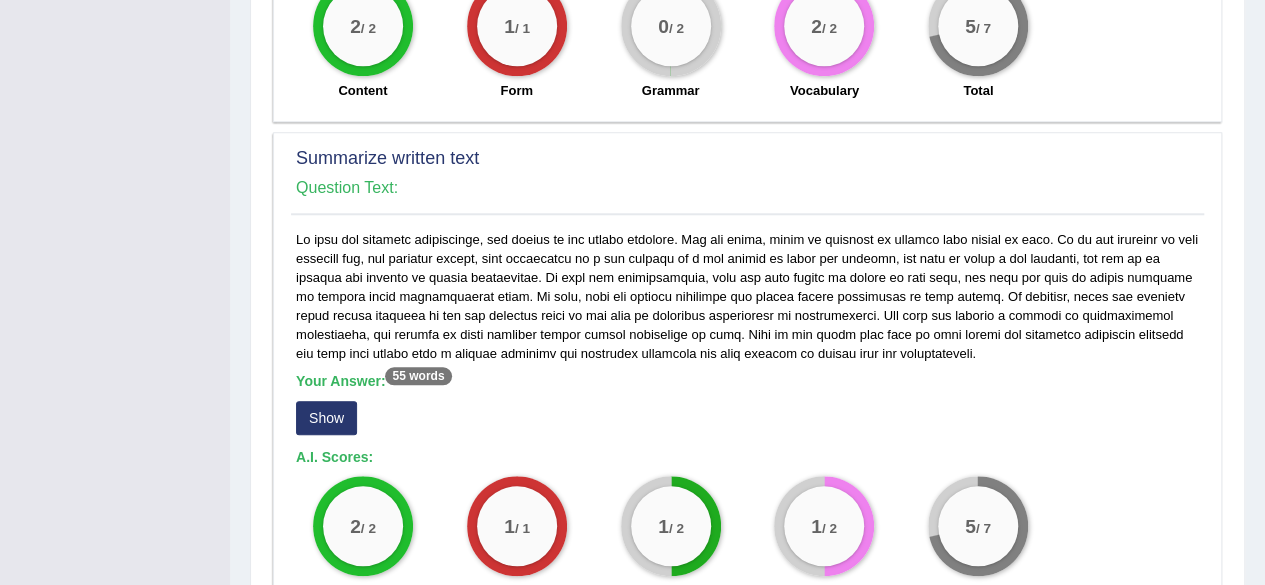 click on "Show" at bounding box center (326, 418) 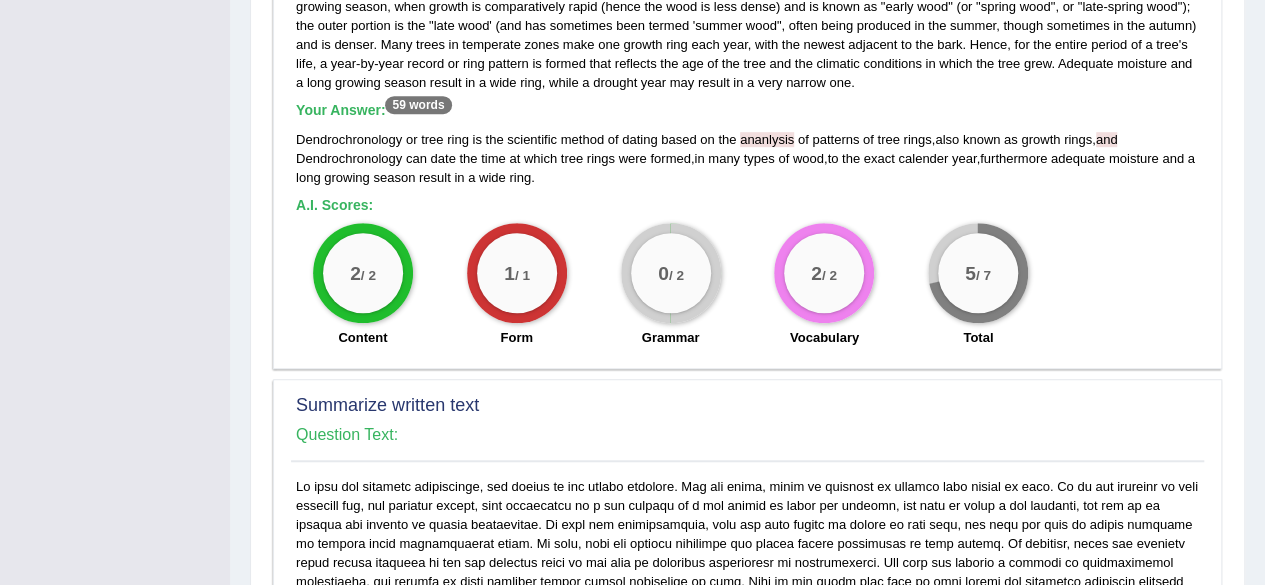 scroll, scrollTop: 585, scrollLeft: 0, axis: vertical 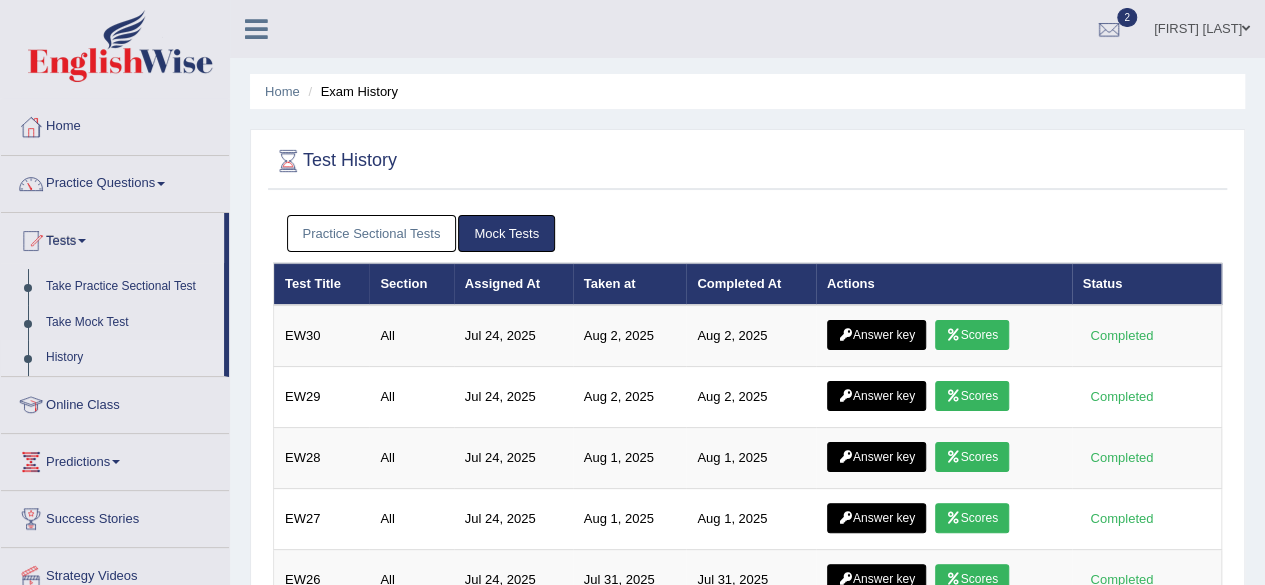 click on "History" at bounding box center [130, 358] 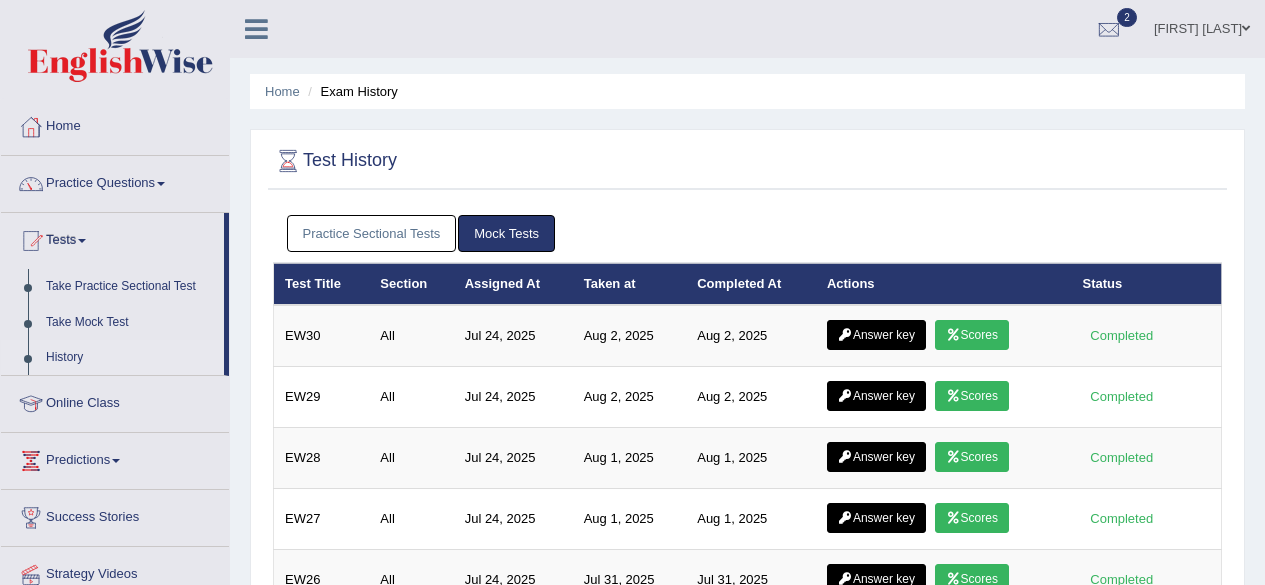 scroll, scrollTop: 0, scrollLeft: 0, axis: both 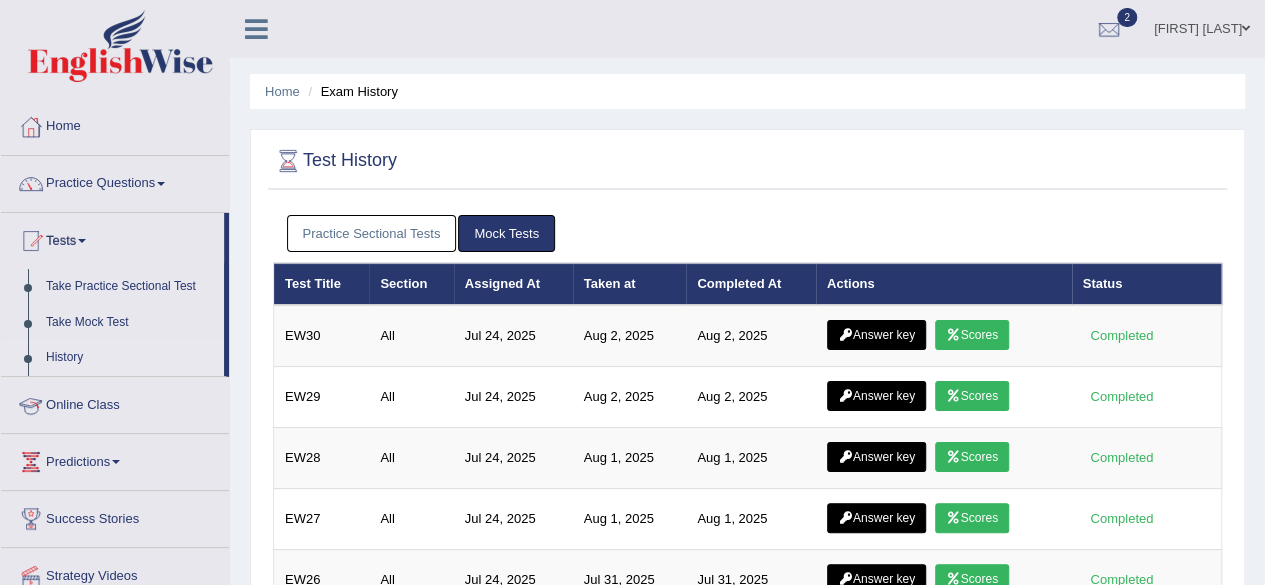 click on "History" at bounding box center (130, 358) 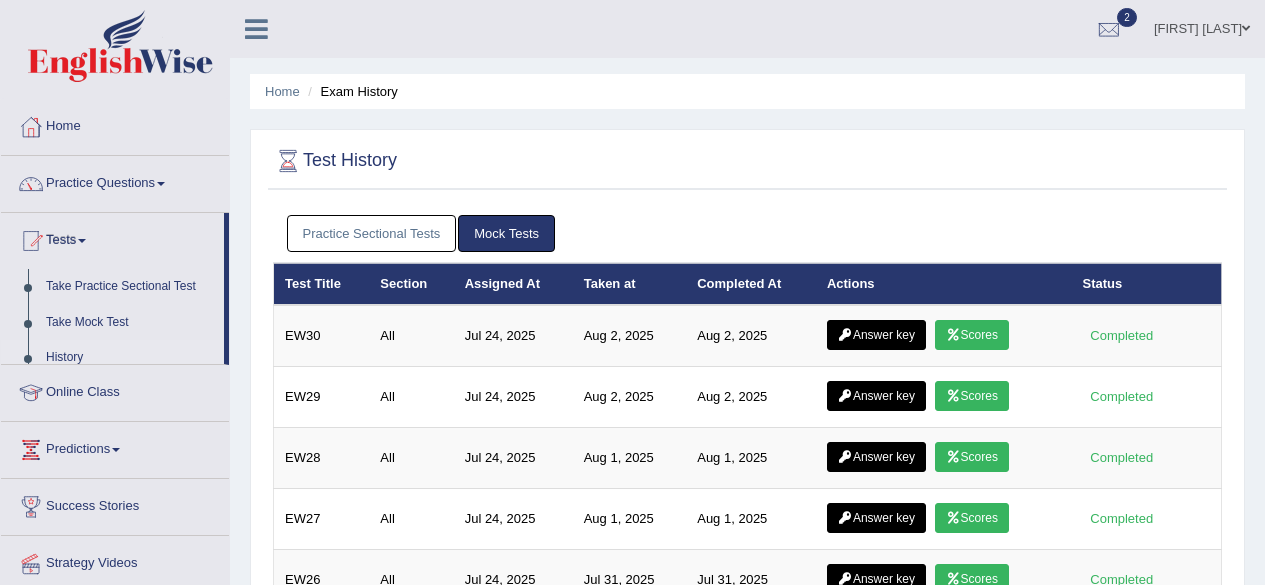 scroll, scrollTop: 0, scrollLeft: 0, axis: both 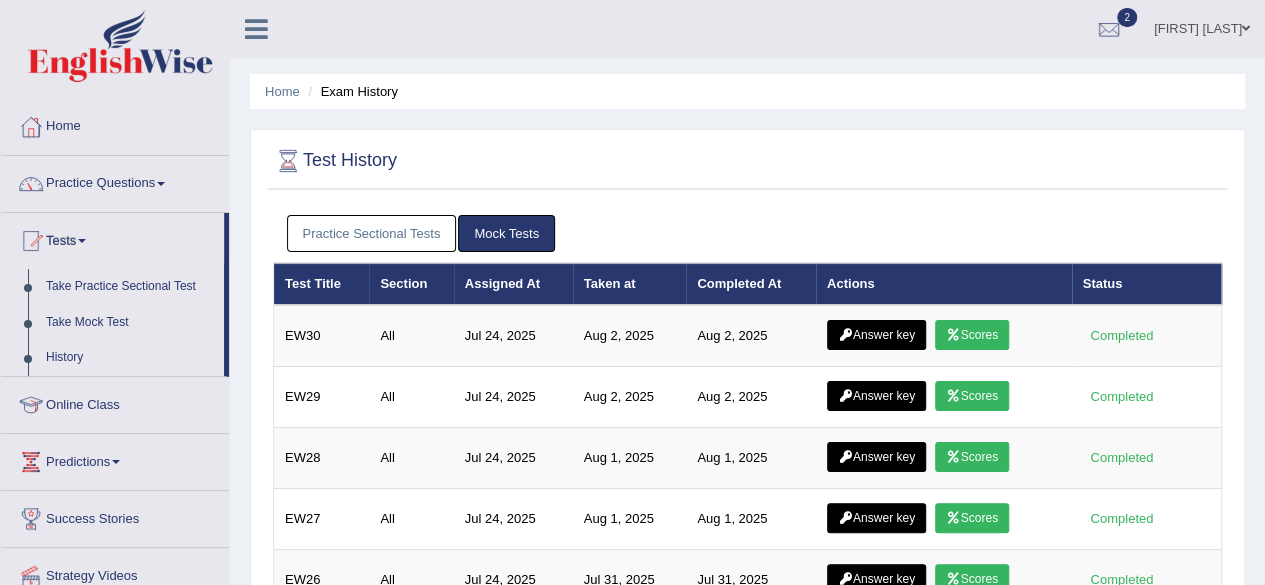 click on "Practice Sectional Tests" at bounding box center [372, 233] 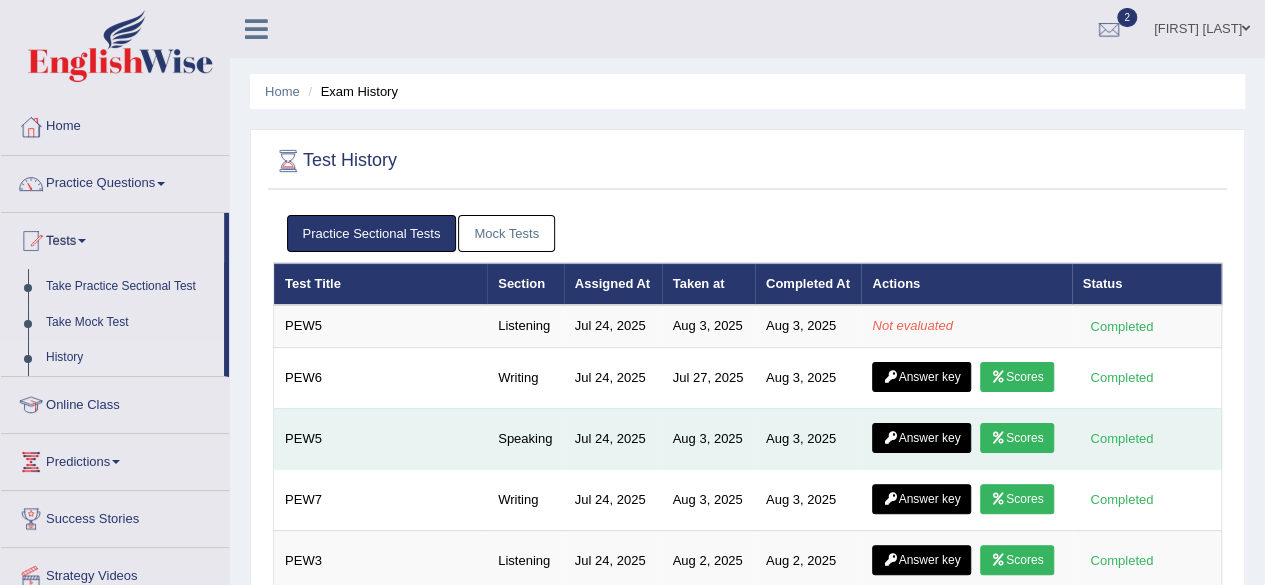 click on "Scores" at bounding box center (1017, 438) 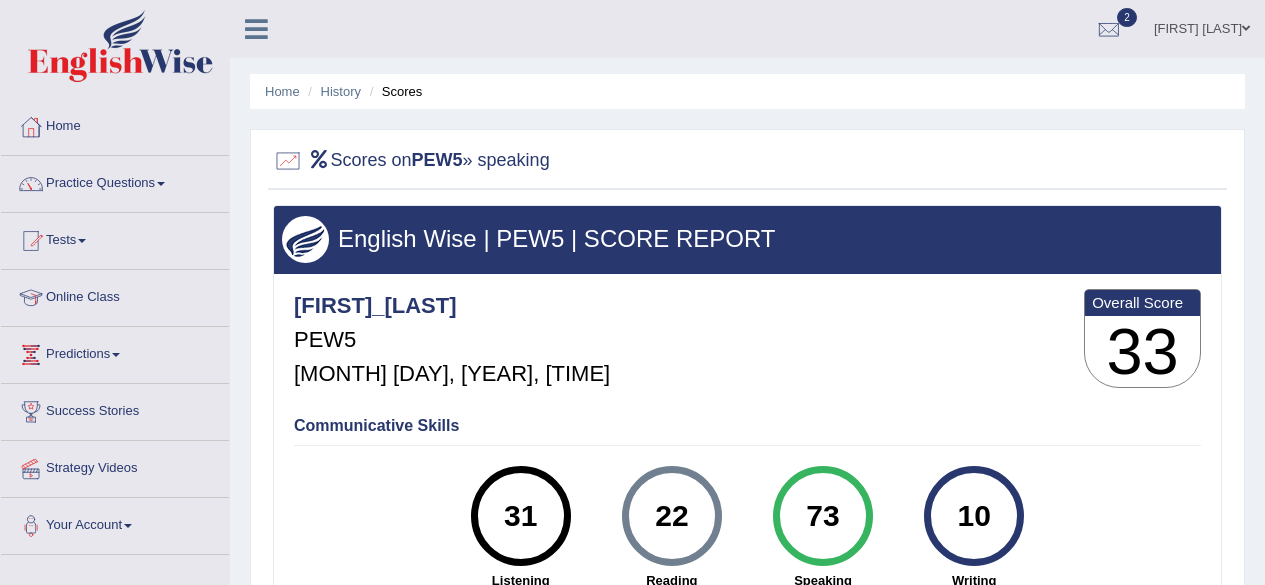scroll, scrollTop: 0, scrollLeft: 0, axis: both 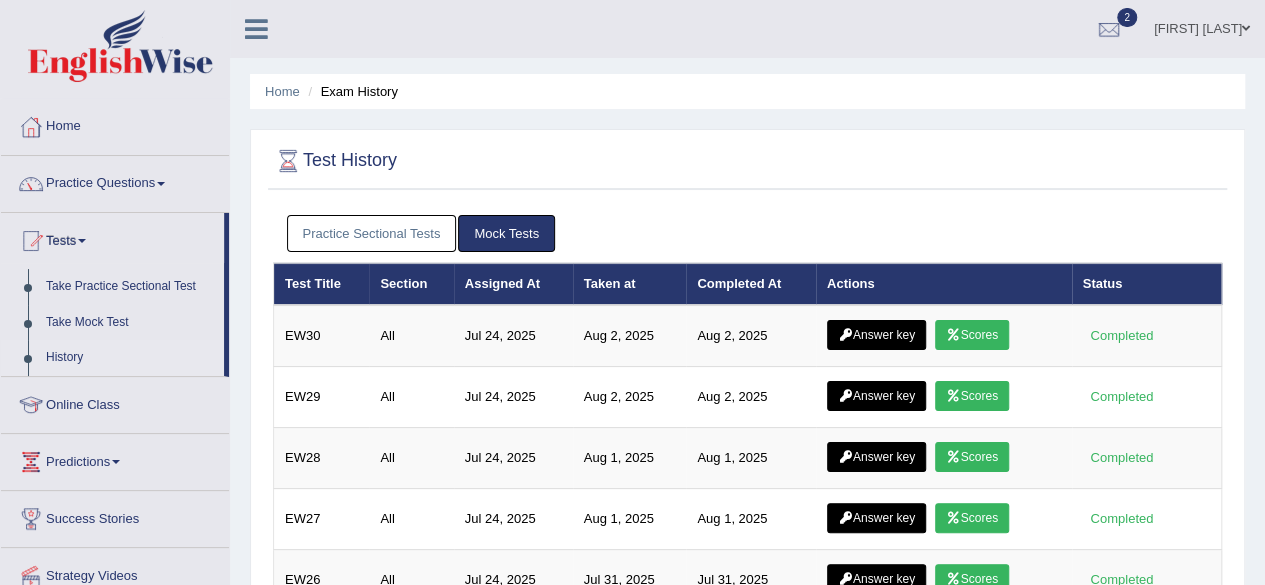 click on "Practice Sectional Tests" at bounding box center (372, 233) 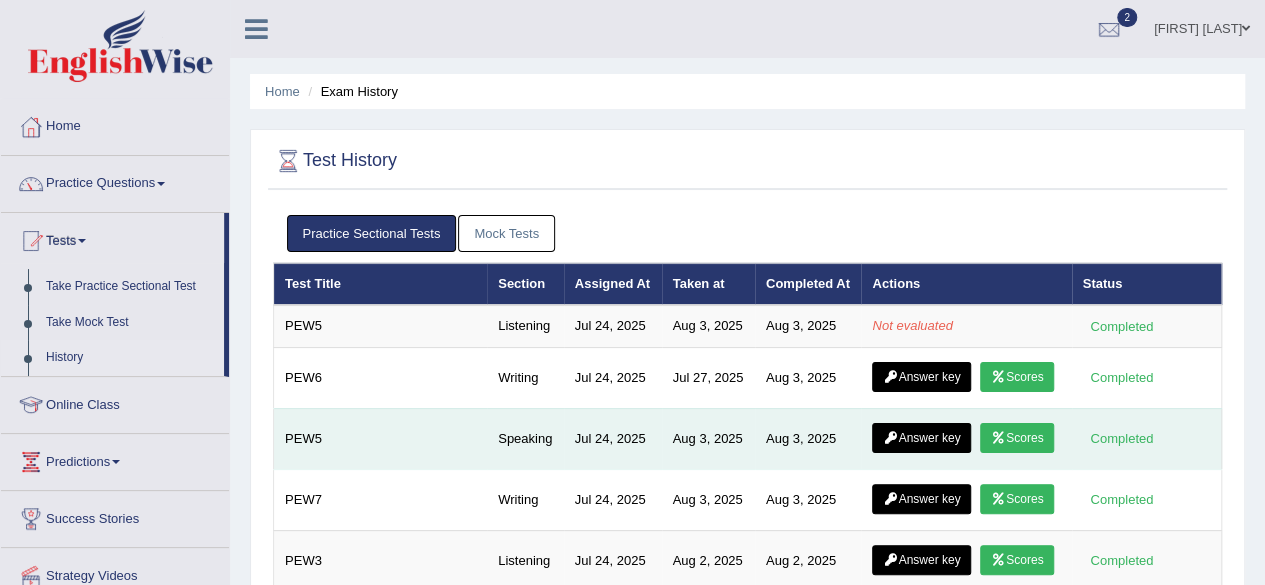 click at bounding box center [890, 438] 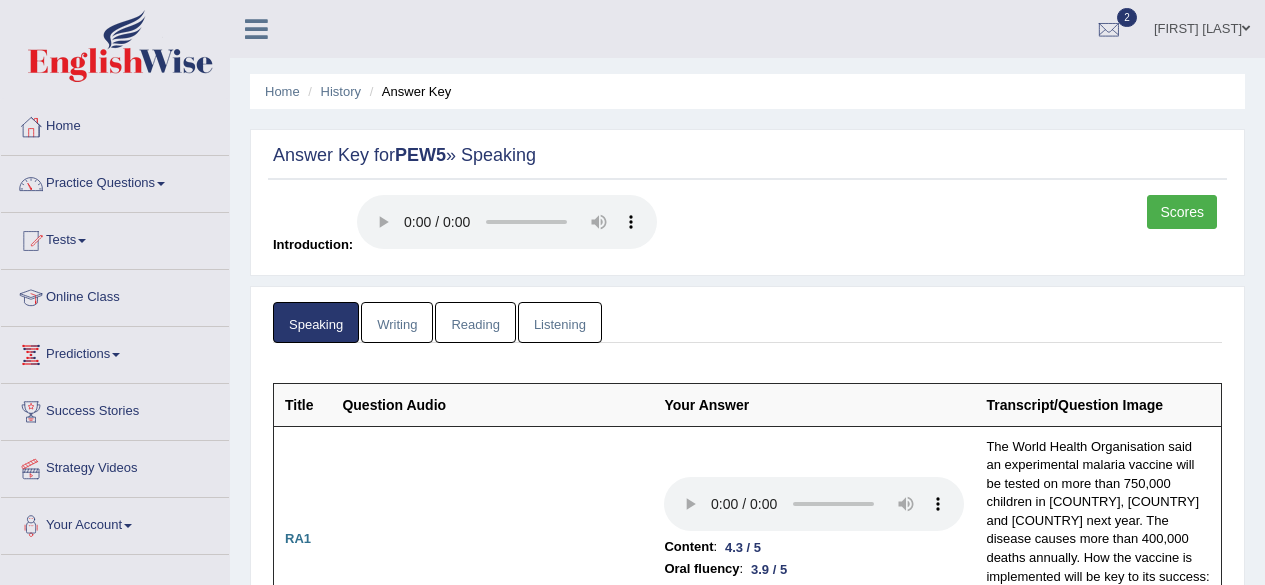 scroll, scrollTop: 0, scrollLeft: 0, axis: both 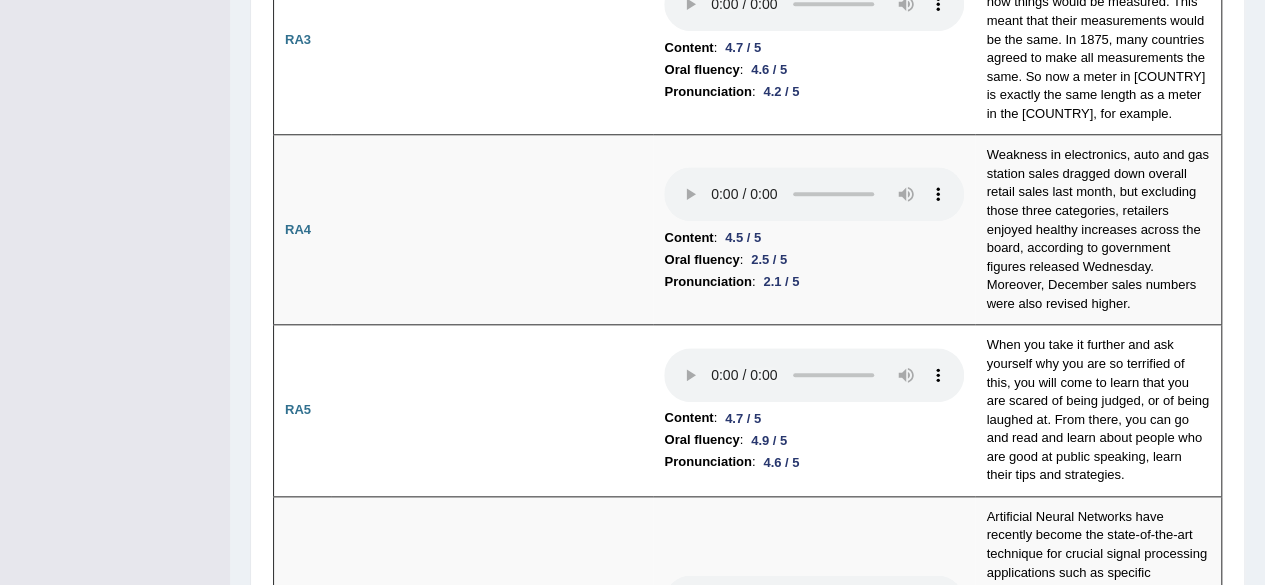 drag, startPoint x: 1274, startPoint y: 50, endPoint x: 1276, endPoint y: 133, distance: 83.02409 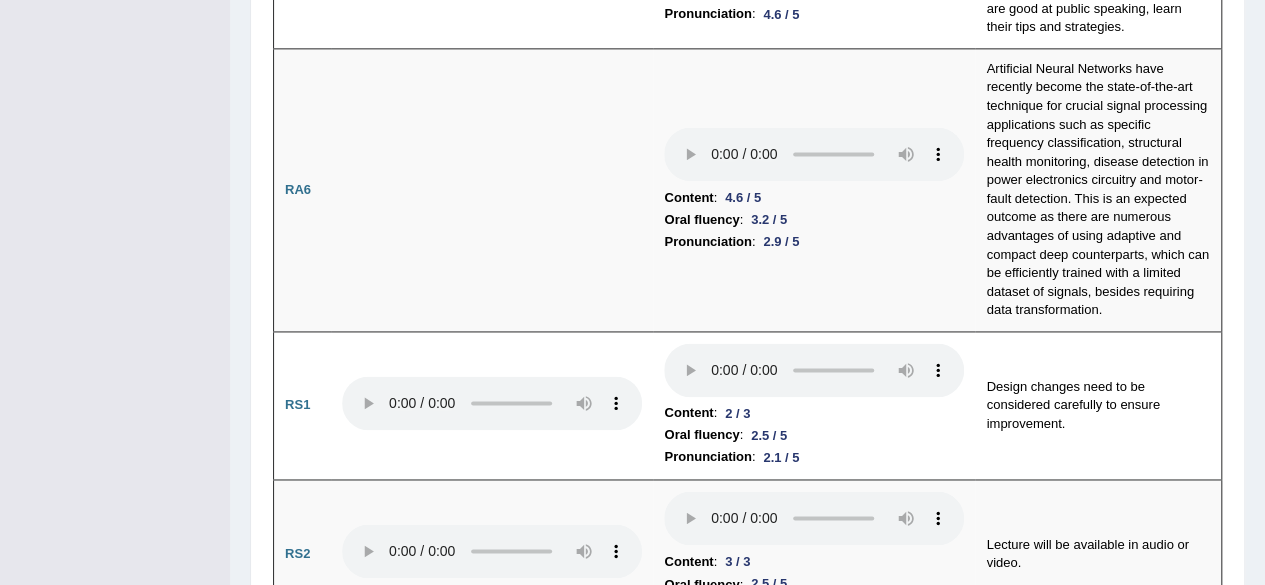 scroll, scrollTop: 1378, scrollLeft: 0, axis: vertical 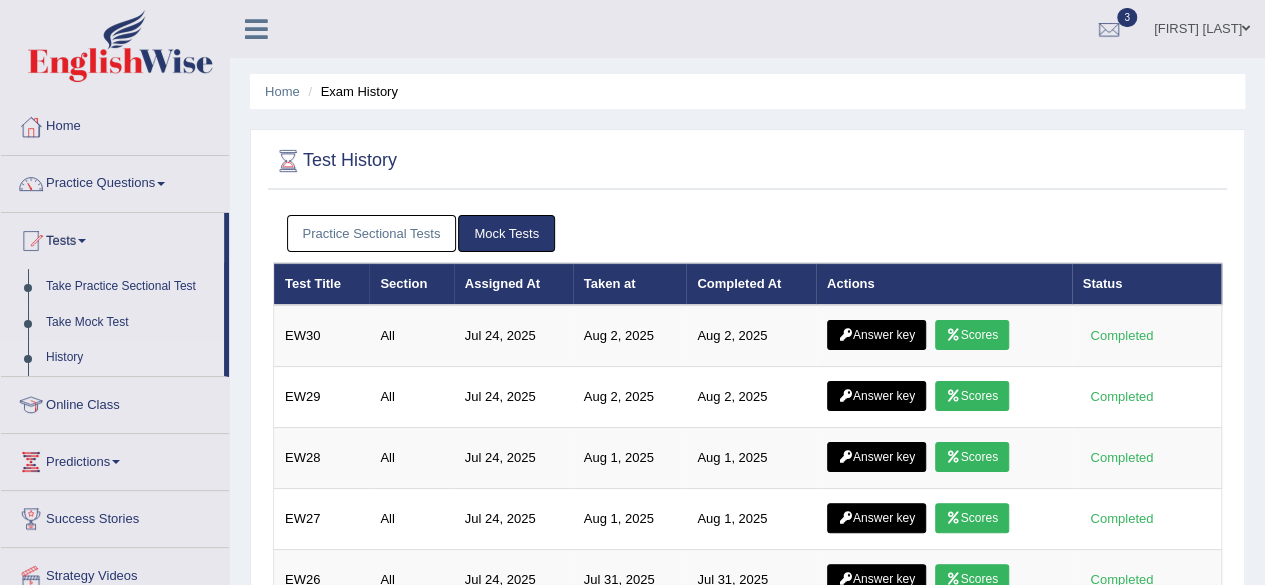click on "Practice Sectional Tests" at bounding box center (372, 233) 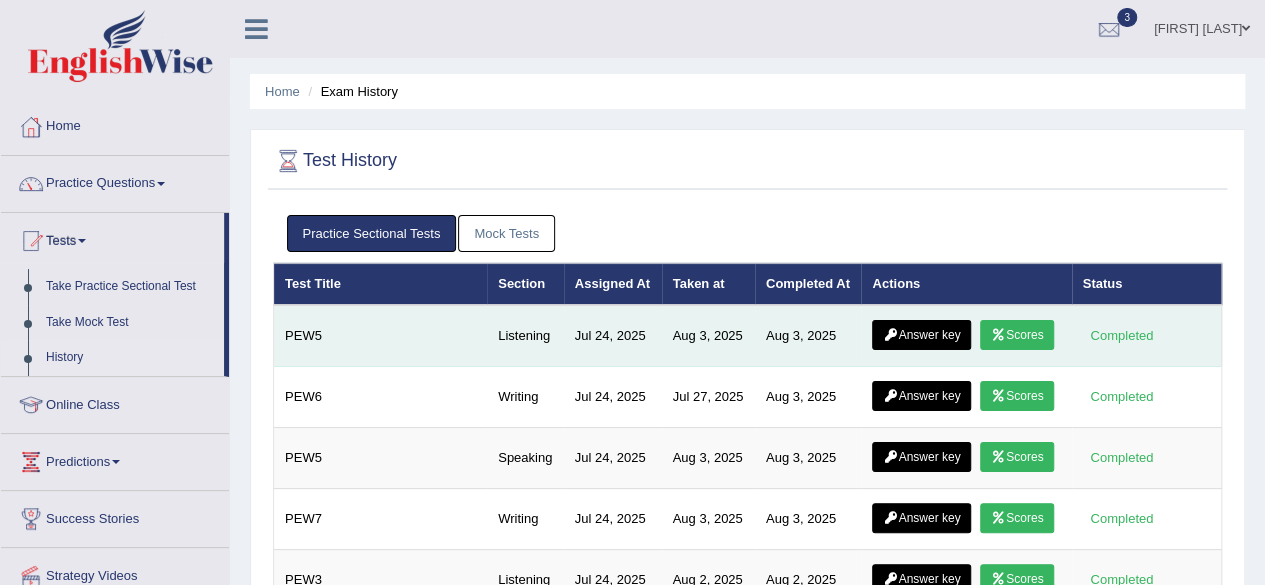 click on "Scores" at bounding box center (1017, 335) 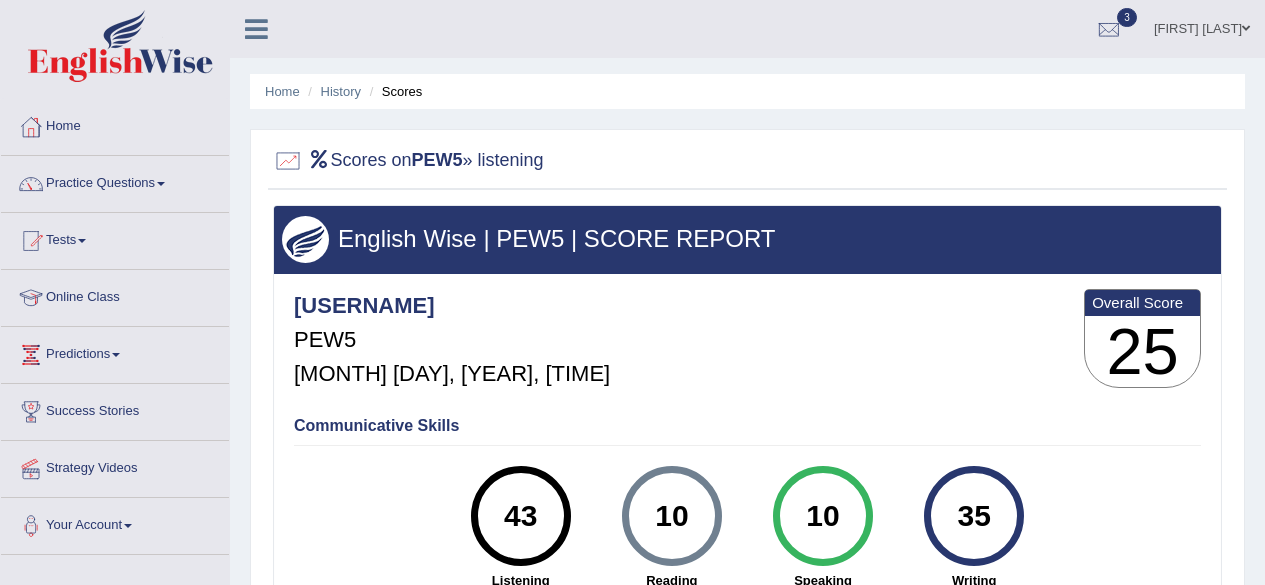 scroll, scrollTop: 0, scrollLeft: 0, axis: both 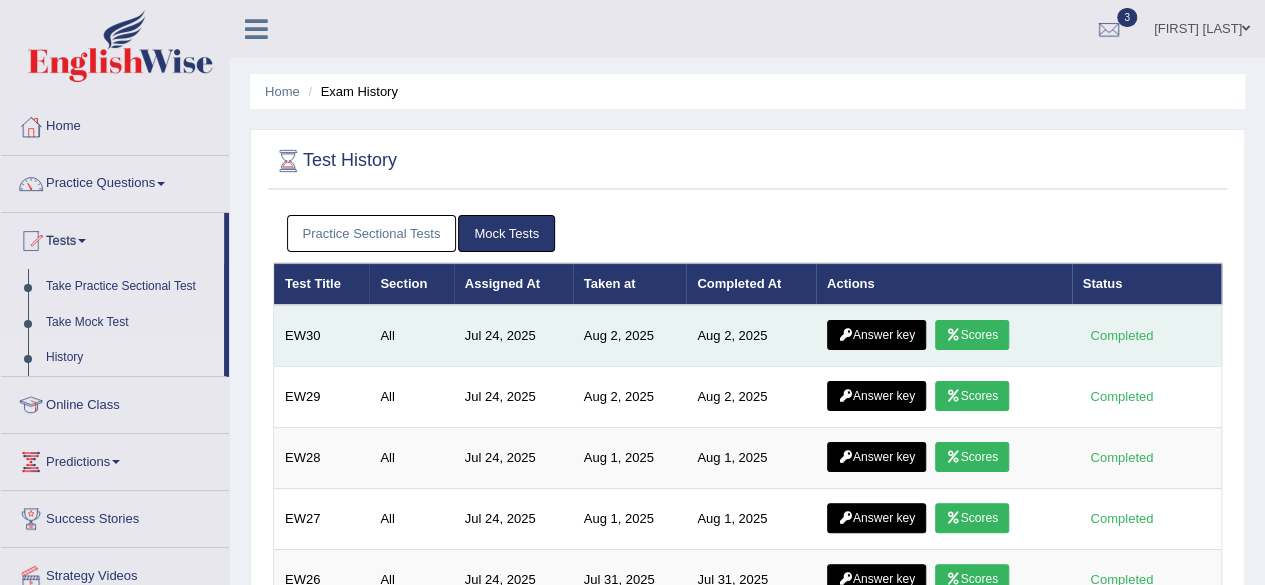 click on "Answer key" at bounding box center (876, 335) 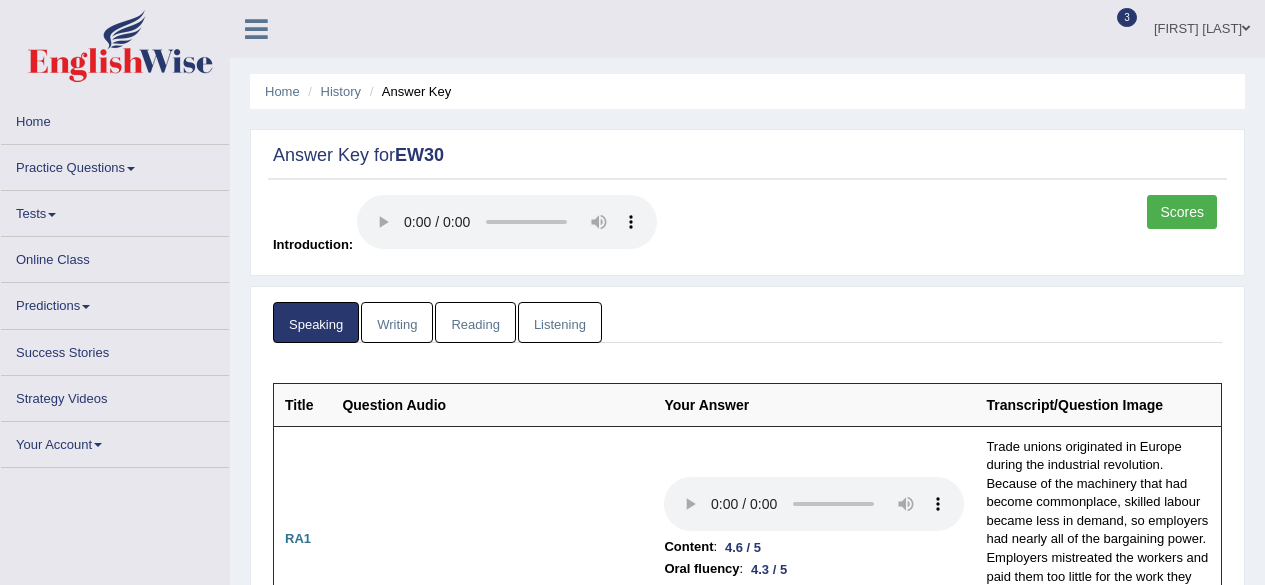 scroll, scrollTop: 0, scrollLeft: 0, axis: both 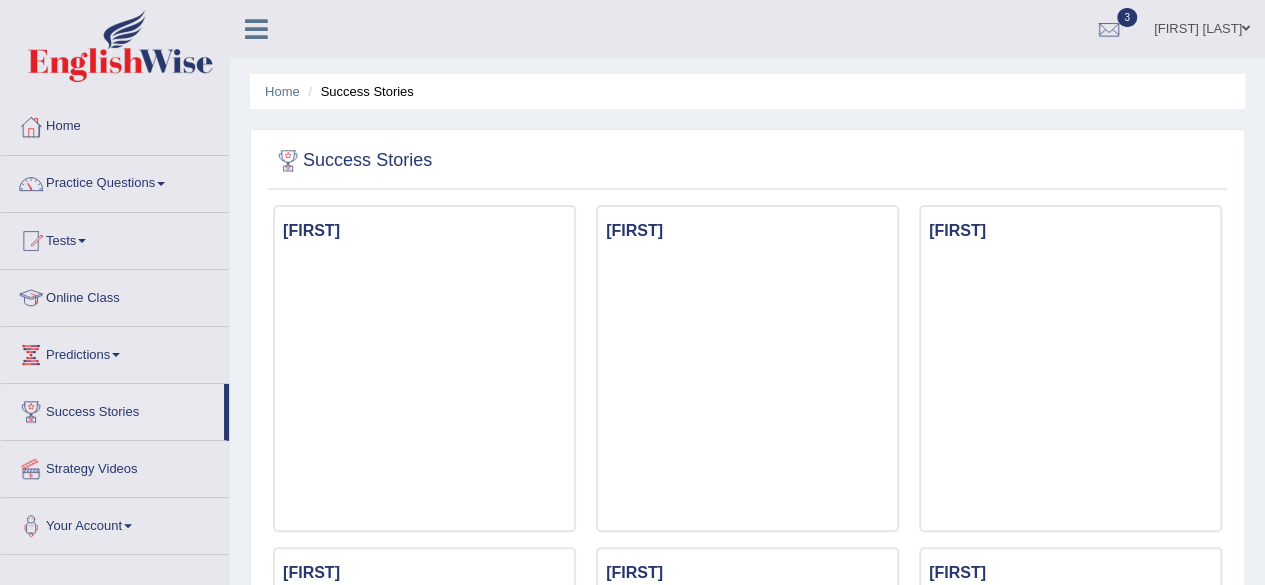 click at bounding box center (31, 241) 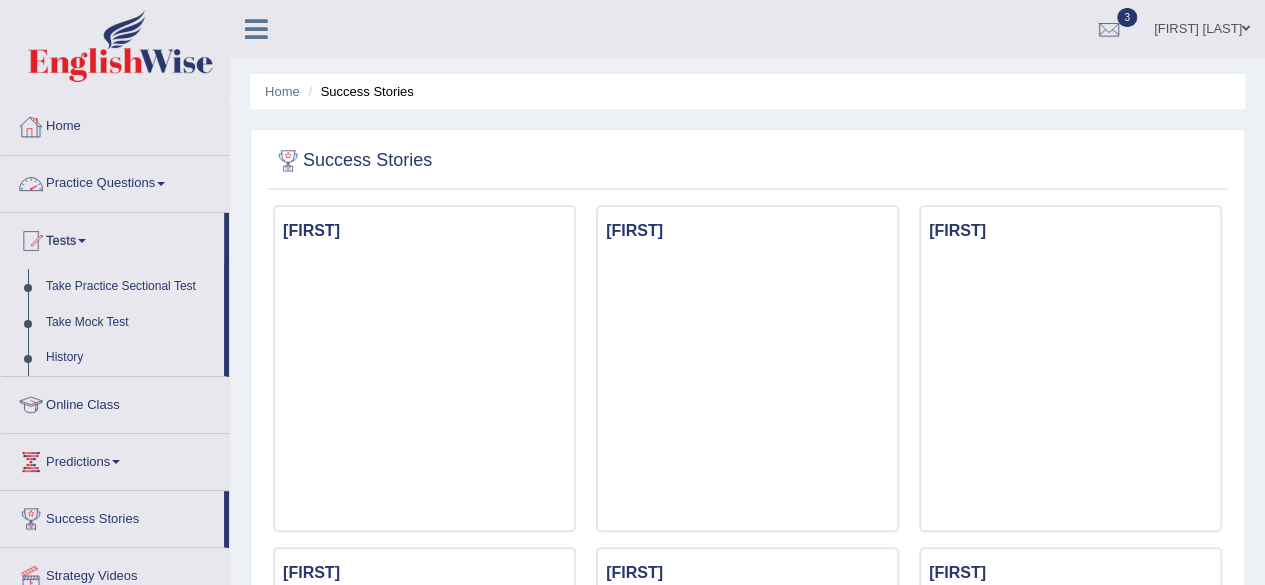 click on "Take Practice Sectional Test" at bounding box center (130, 287) 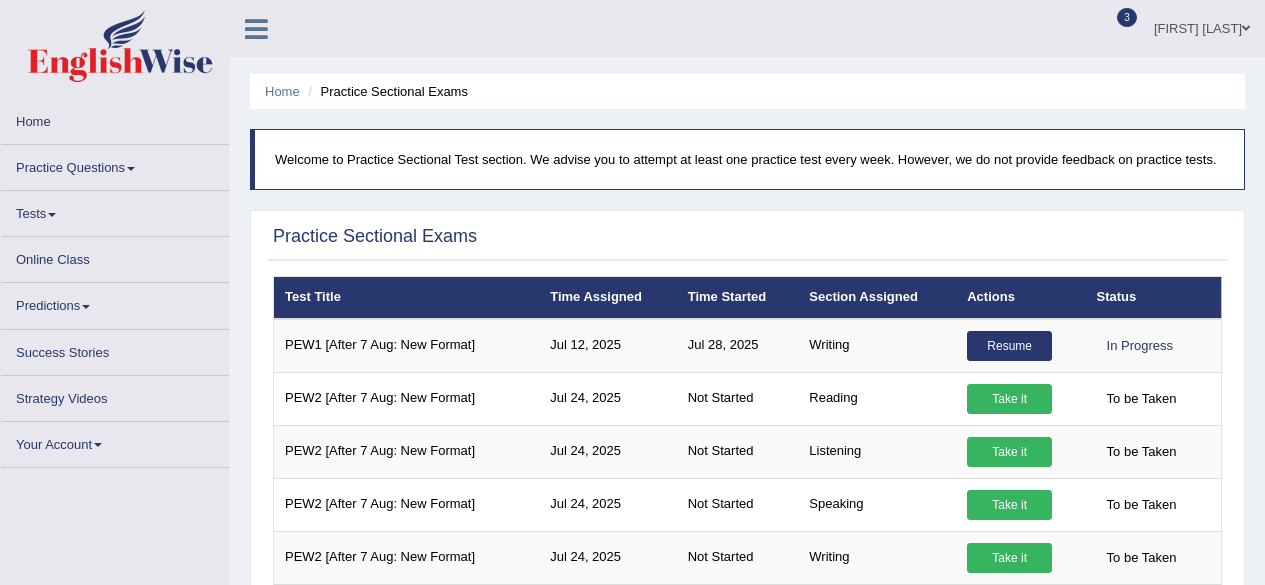 scroll, scrollTop: 0, scrollLeft: 0, axis: both 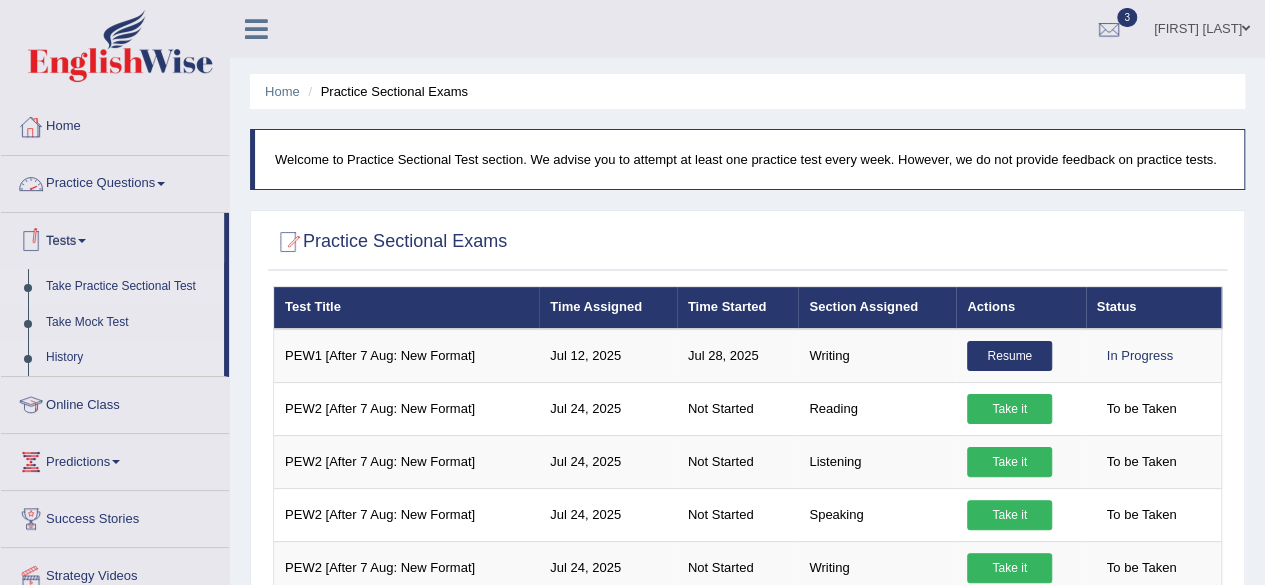 click on "History" at bounding box center [130, 358] 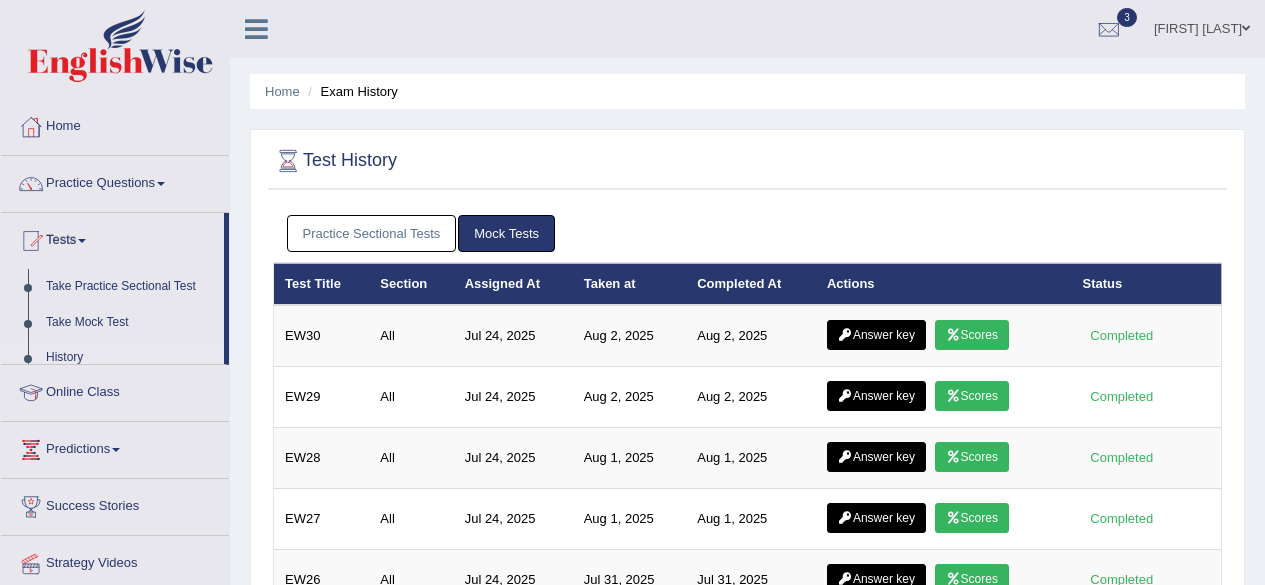 scroll, scrollTop: 0, scrollLeft: 0, axis: both 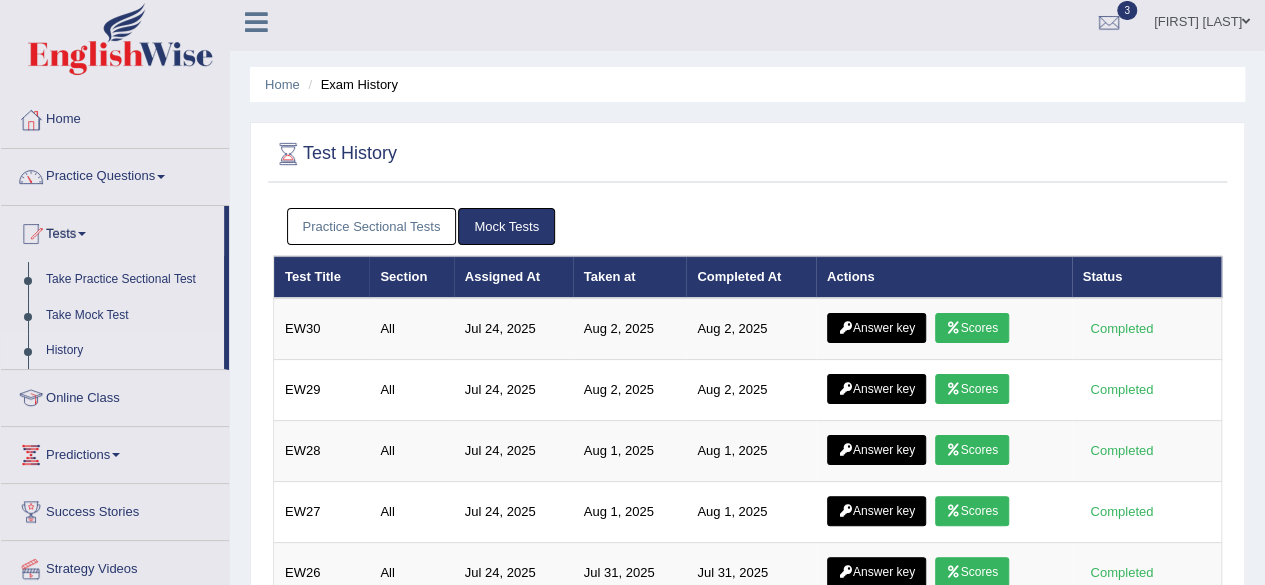 click on "Practice Sectional Tests" at bounding box center (372, 226) 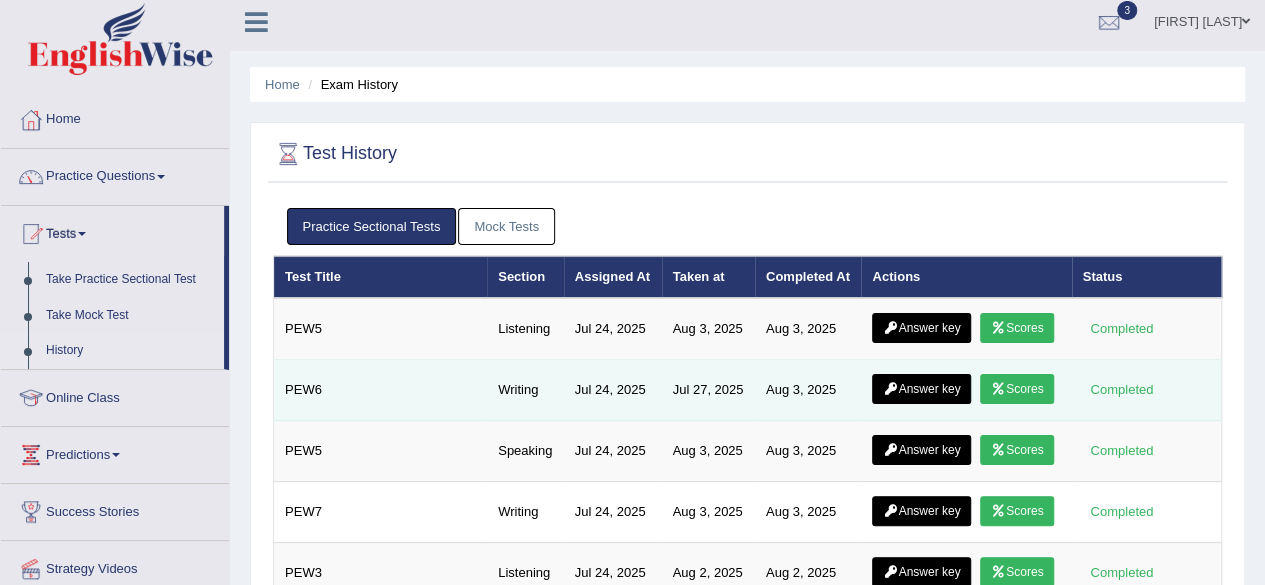 click on "Answer key" at bounding box center [921, 389] 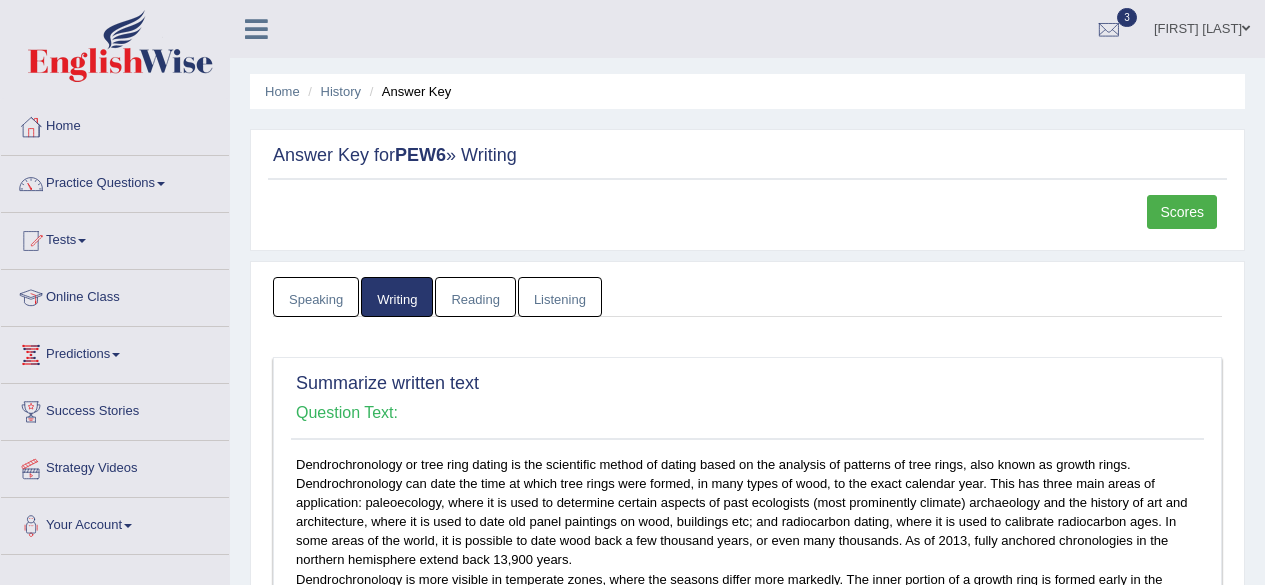 scroll, scrollTop: 0, scrollLeft: 0, axis: both 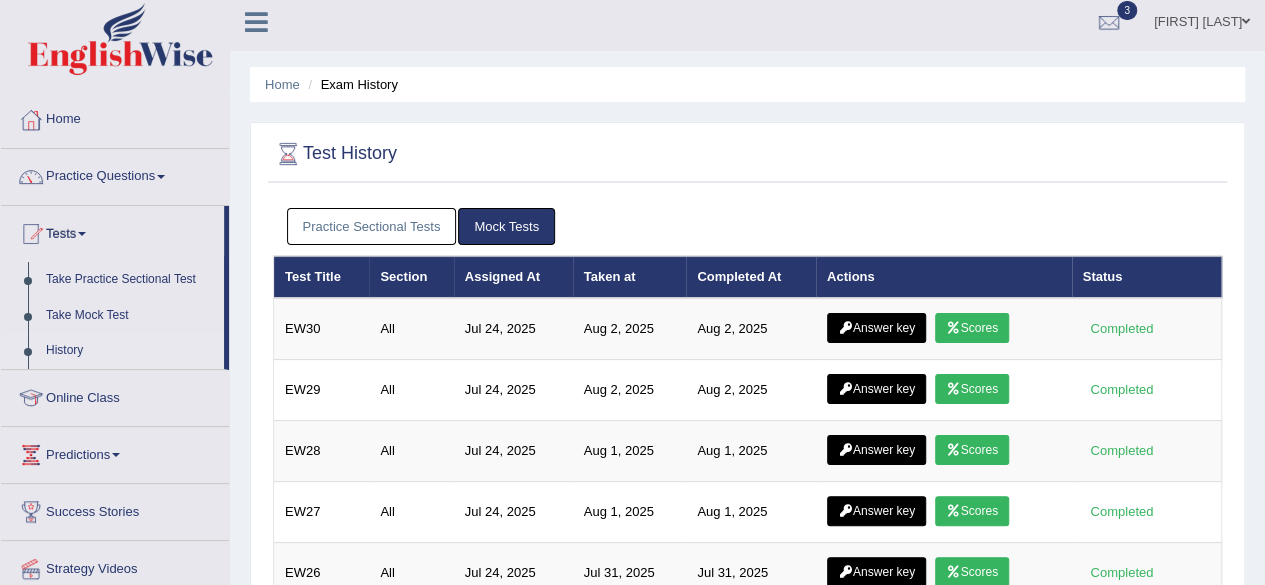 click on "Practice Sectional Tests" at bounding box center (372, 226) 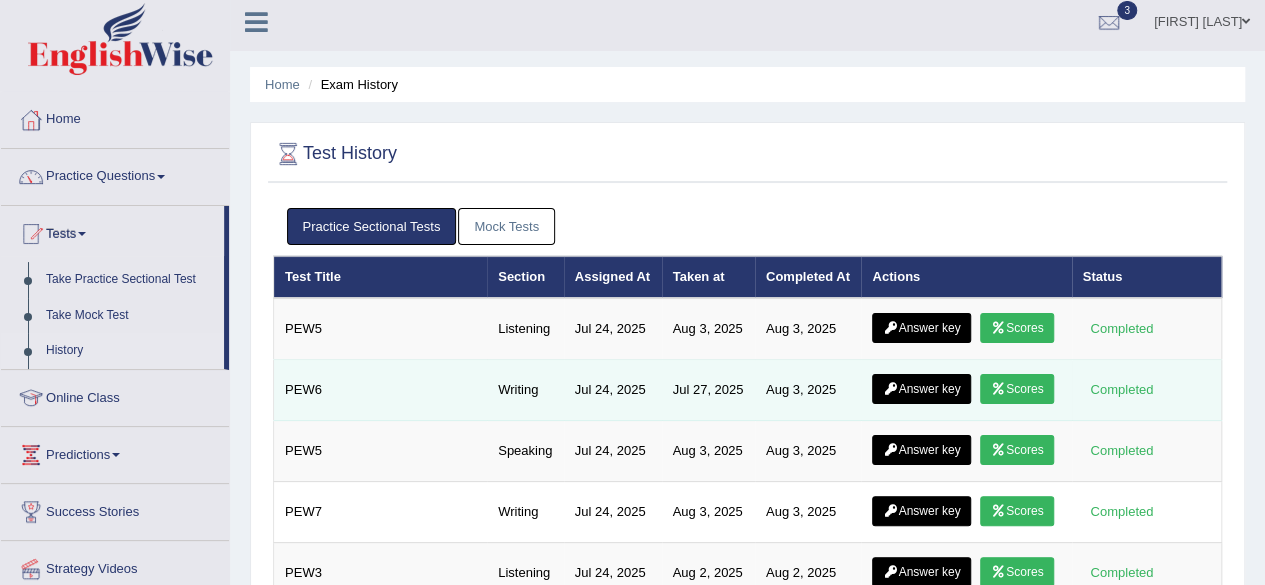 click on "Scores" at bounding box center (1017, 389) 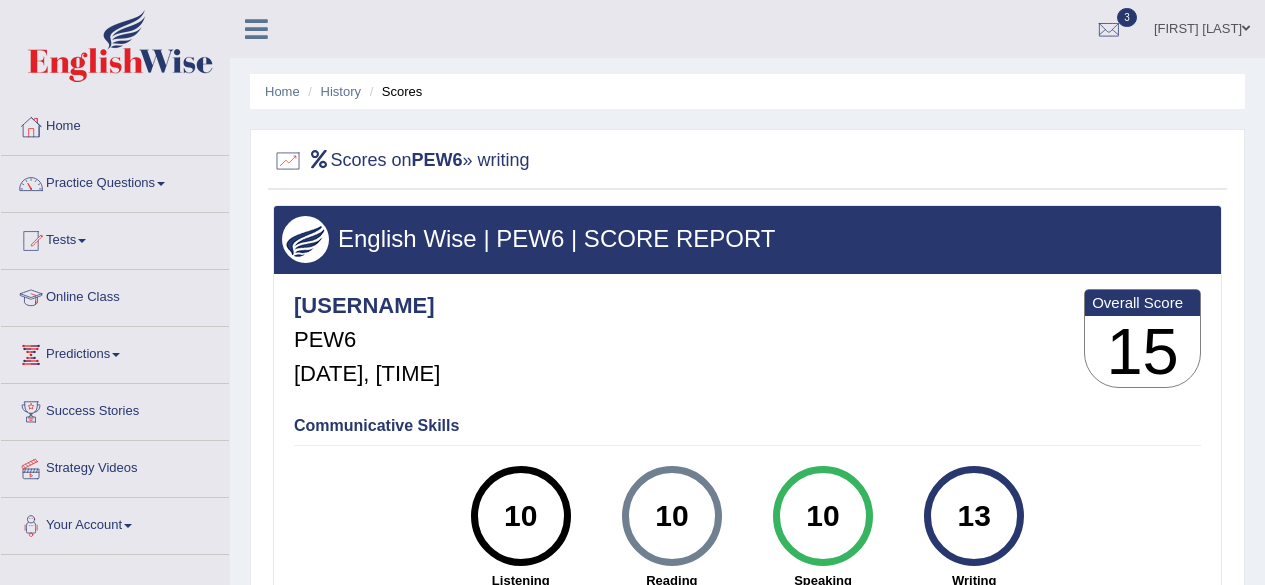 scroll, scrollTop: 0, scrollLeft: 0, axis: both 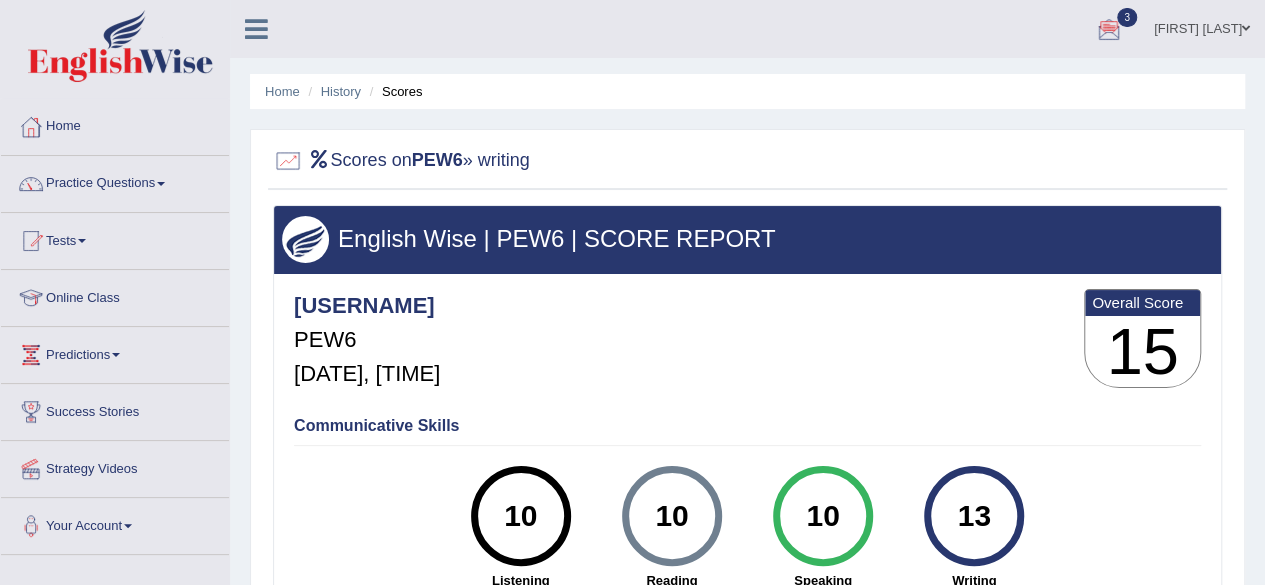 click at bounding box center [1109, 30] 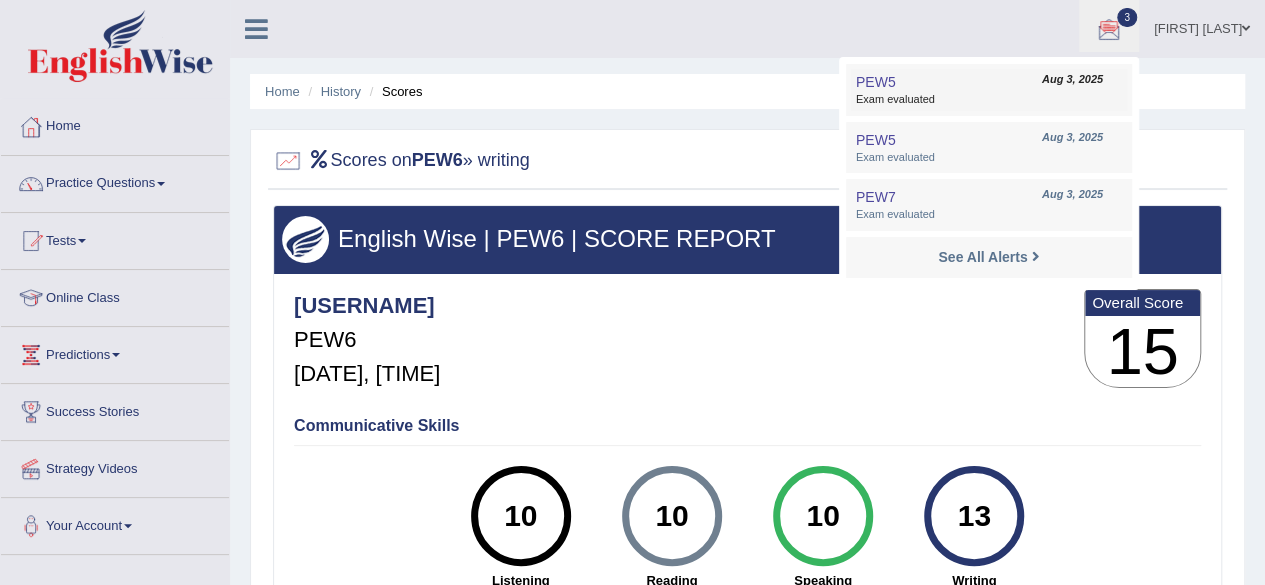 click on "PEW5
[DATE]
Exam evaluated" at bounding box center (989, 90) 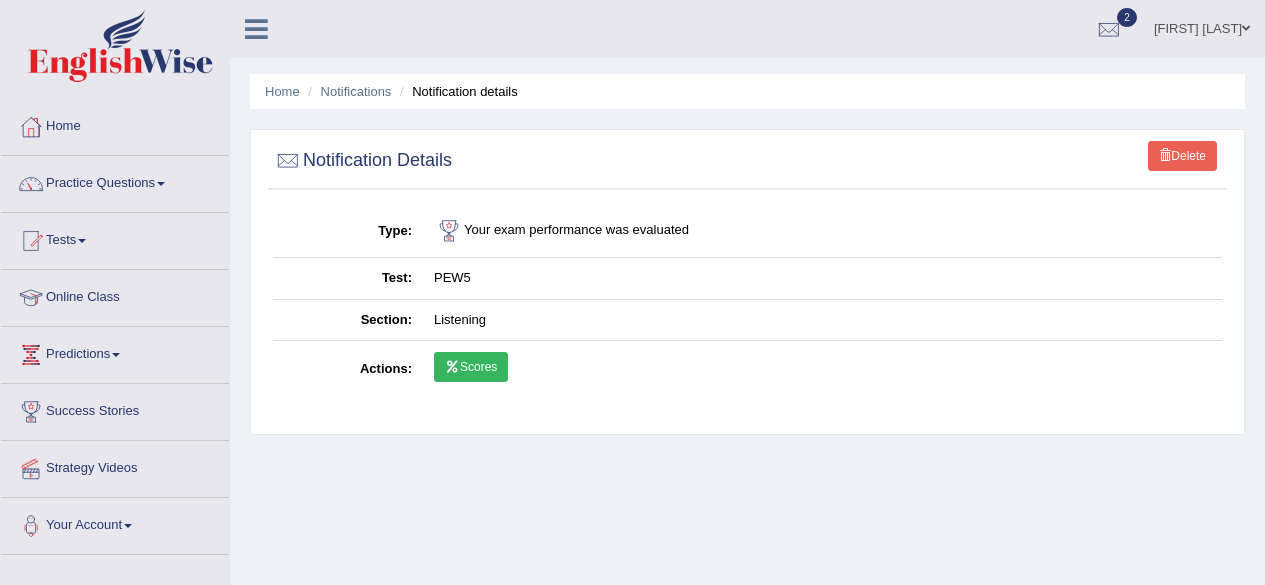 scroll, scrollTop: 0, scrollLeft: 0, axis: both 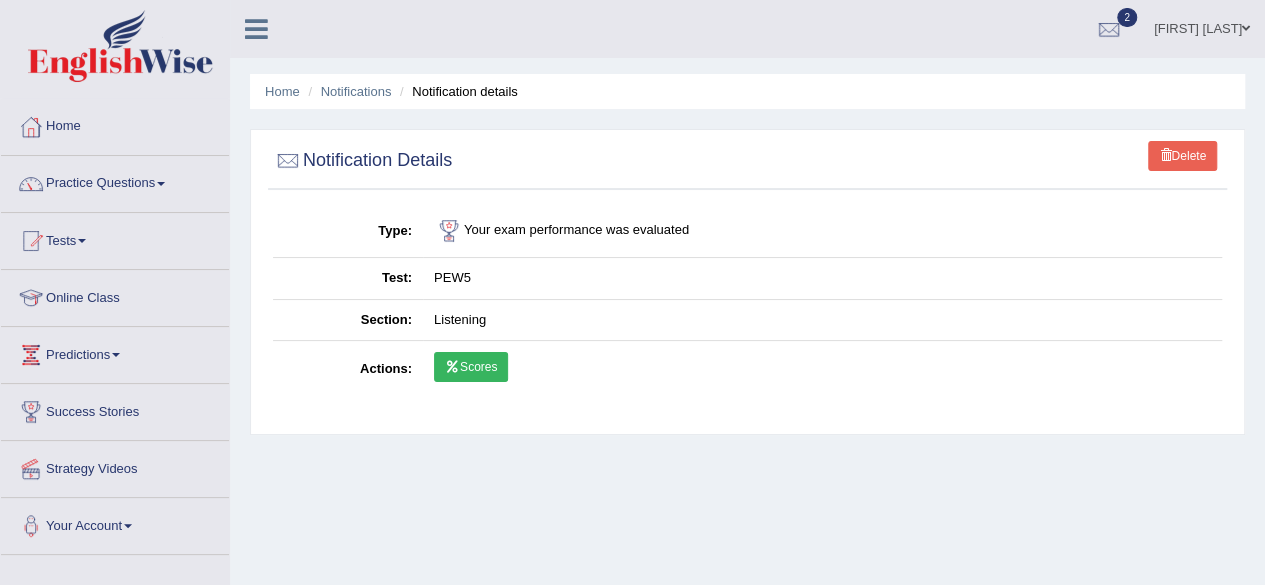 click on "Scores" at bounding box center [471, 367] 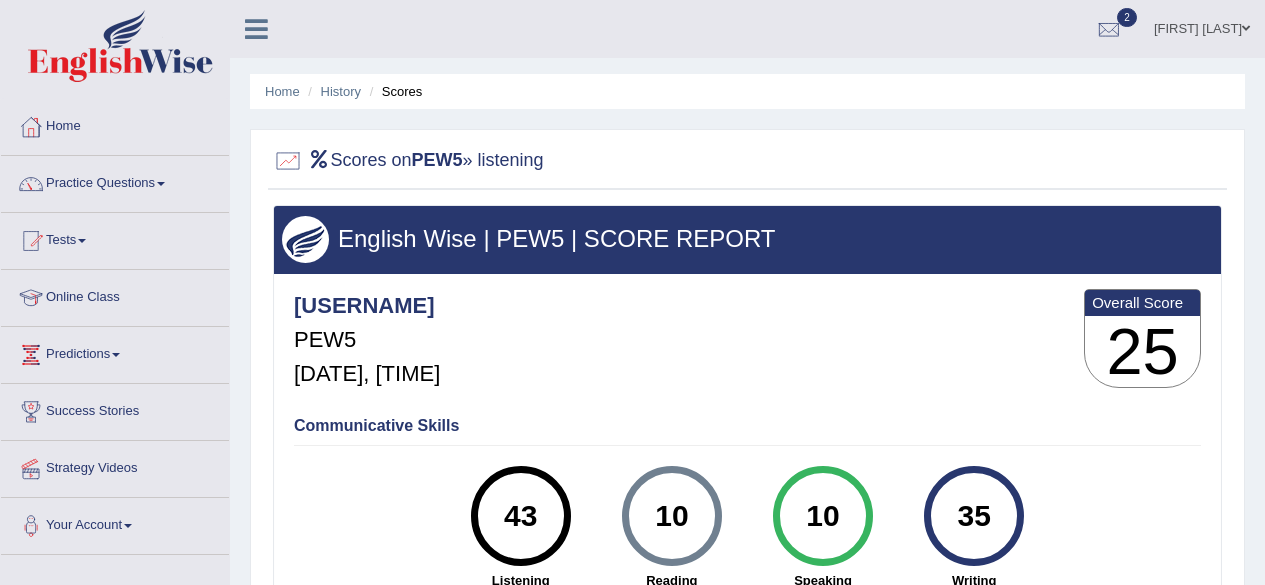 scroll, scrollTop: 0, scrollLeft: 0, axis: both 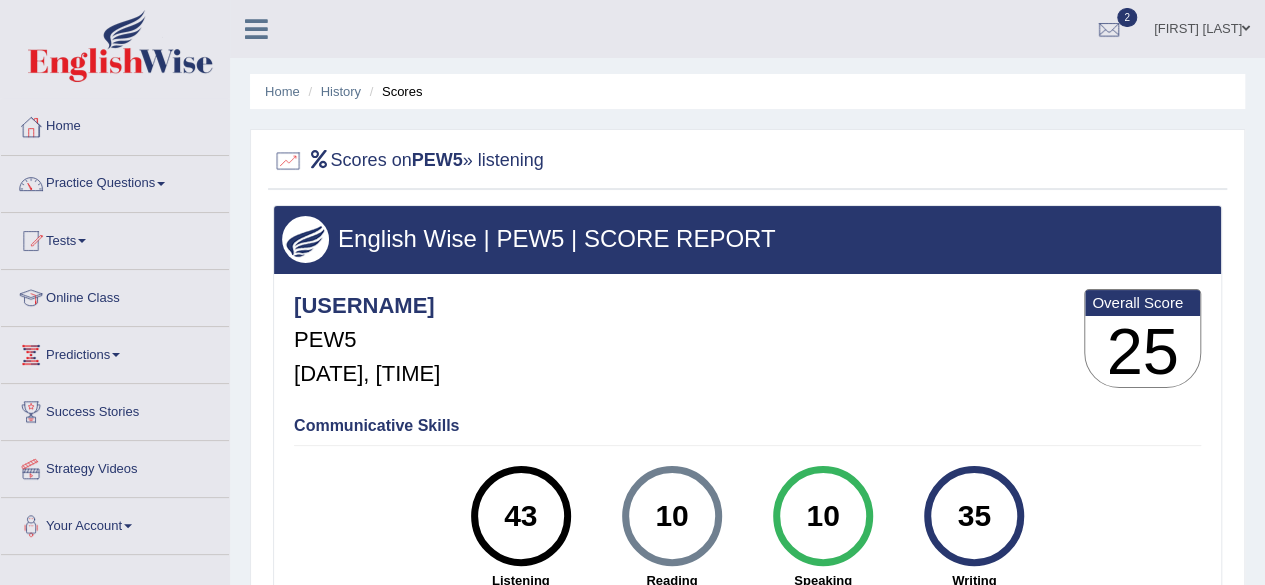 click on "Tests" at bounding box center (115, 238) 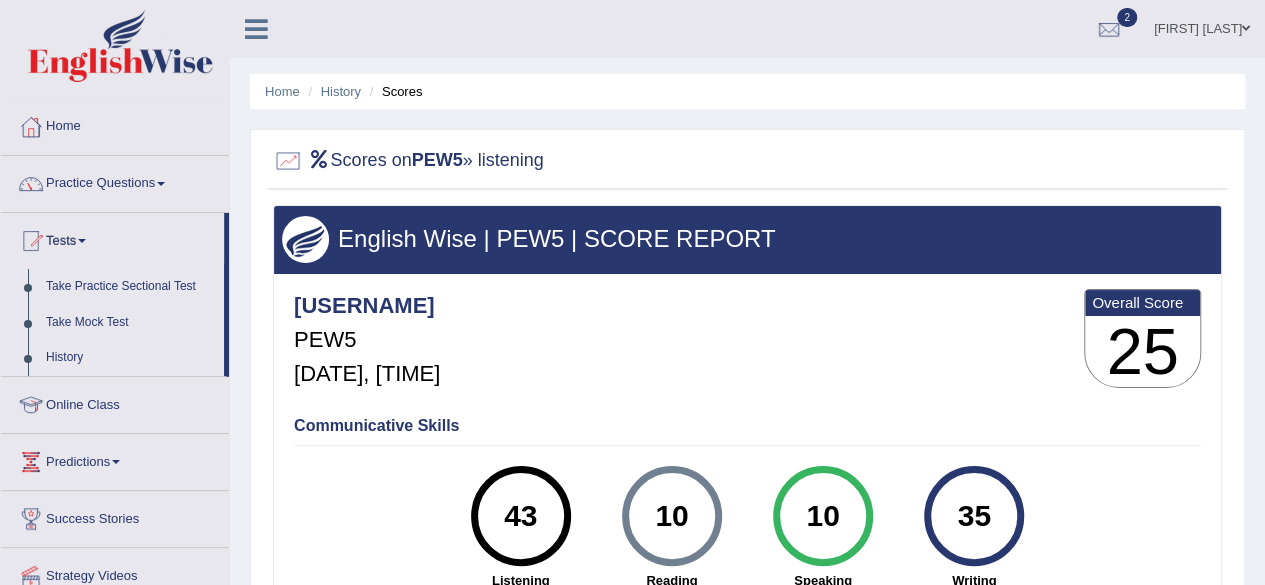 click on "History" at bounding box center [130, 358] 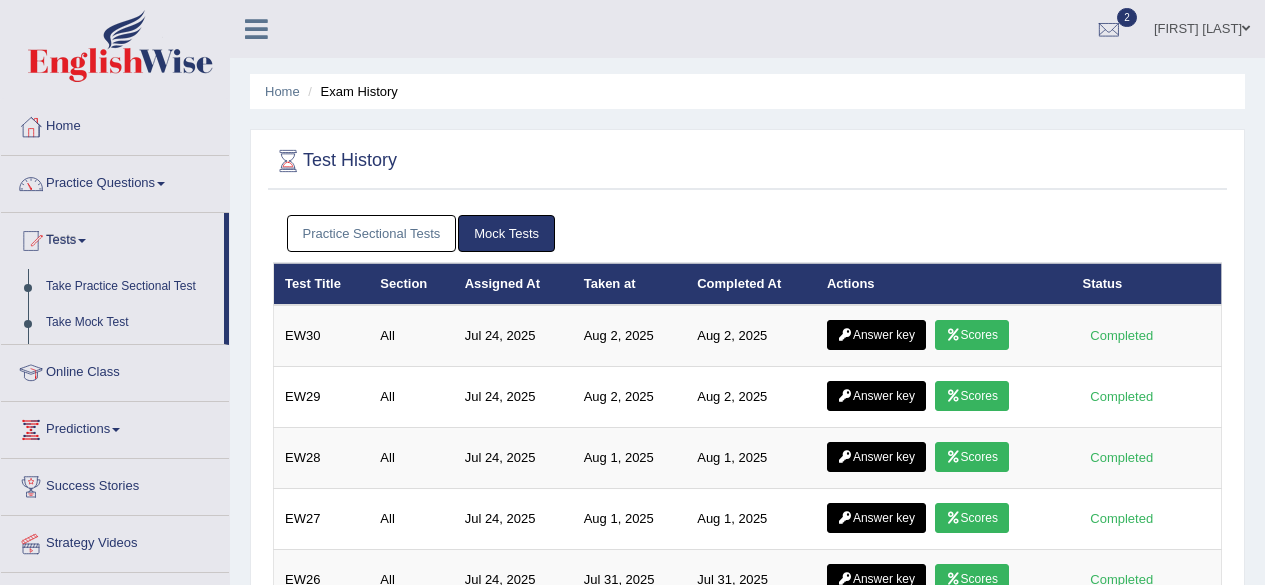 scroll, scrollTop: 0, scrollLeft: 0, axis: both 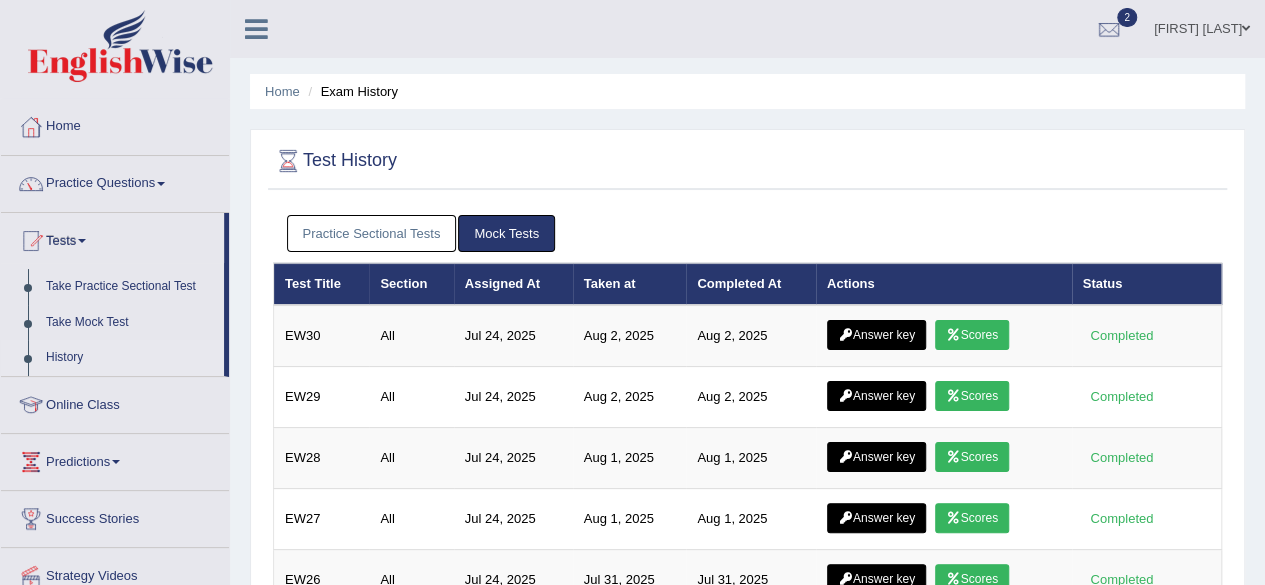 click on "Practice Sectional Tests" at bounding box center [372, 233] 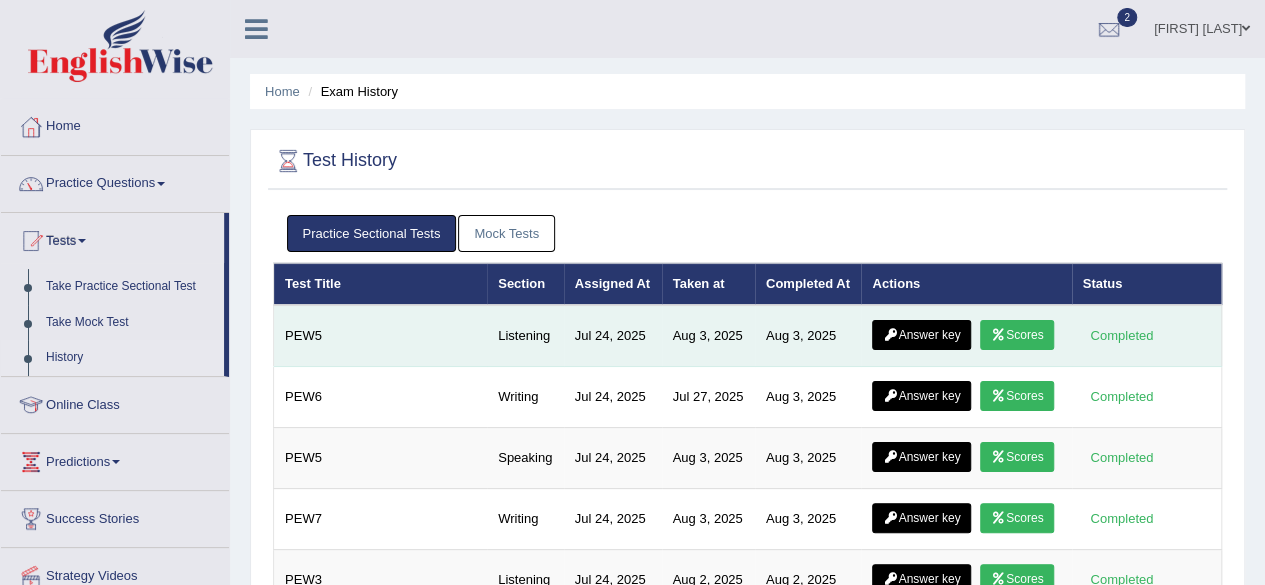 click on "Answer key" at bounding box center (921, 335) 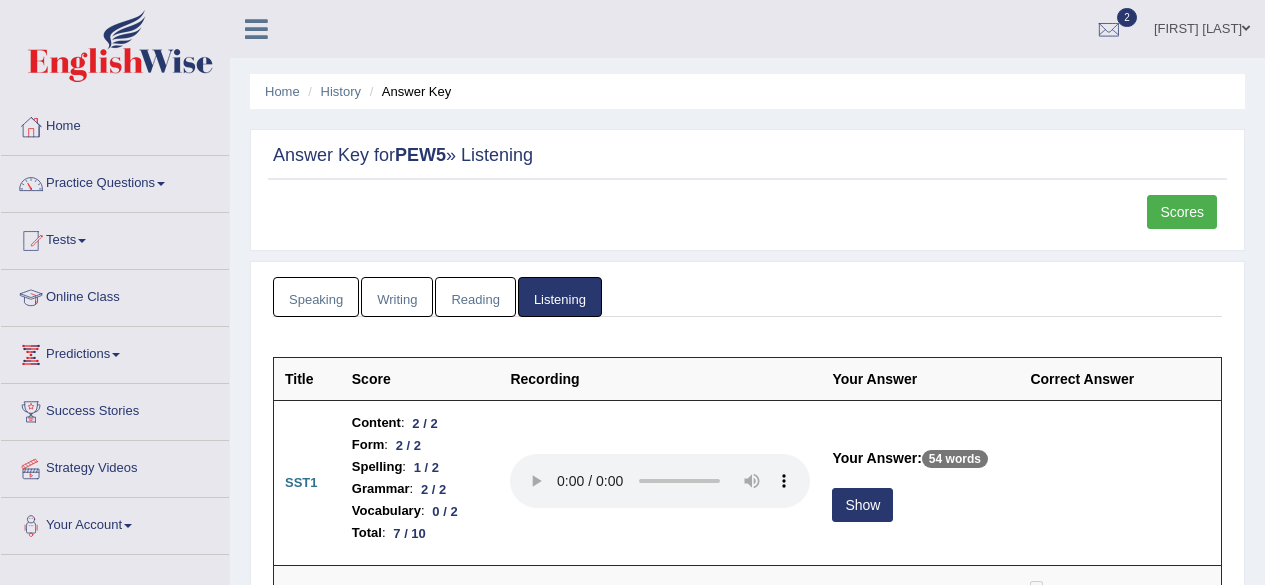 scroll, scrollTop: 0, scrollLeft: 0, axis: both 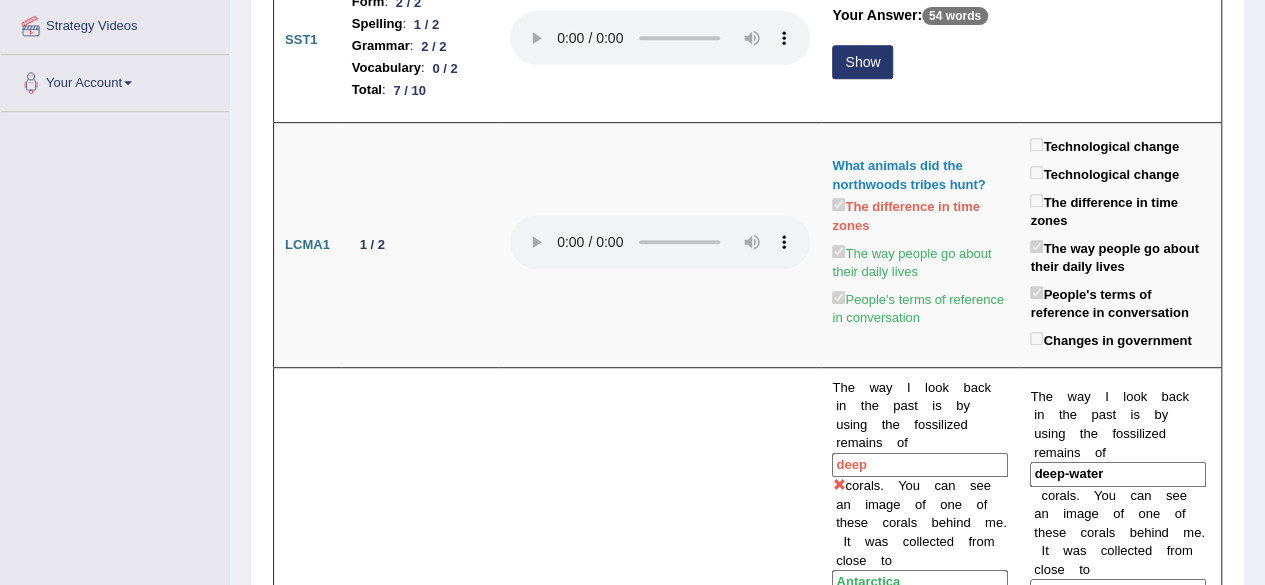 drag, startPoint x: 1274, startPoint y: 58, endPoint x: 1278, endPoint y: 99, distance: 41.19466 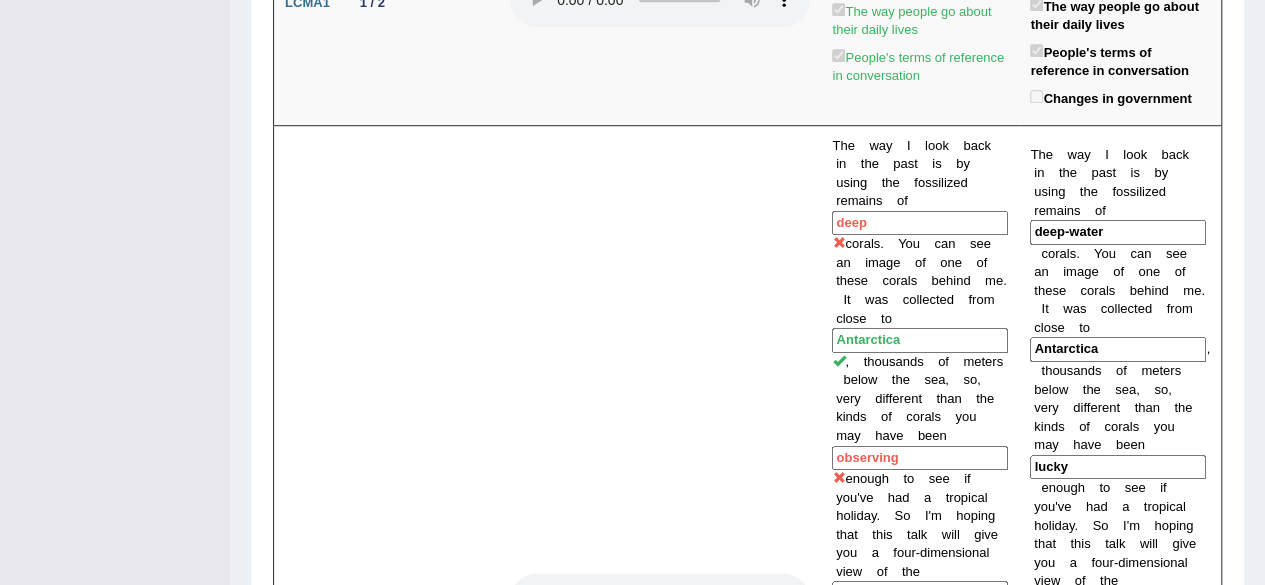 scroll, scrollTop: 634, scrollLeft: 0, axis: vertical 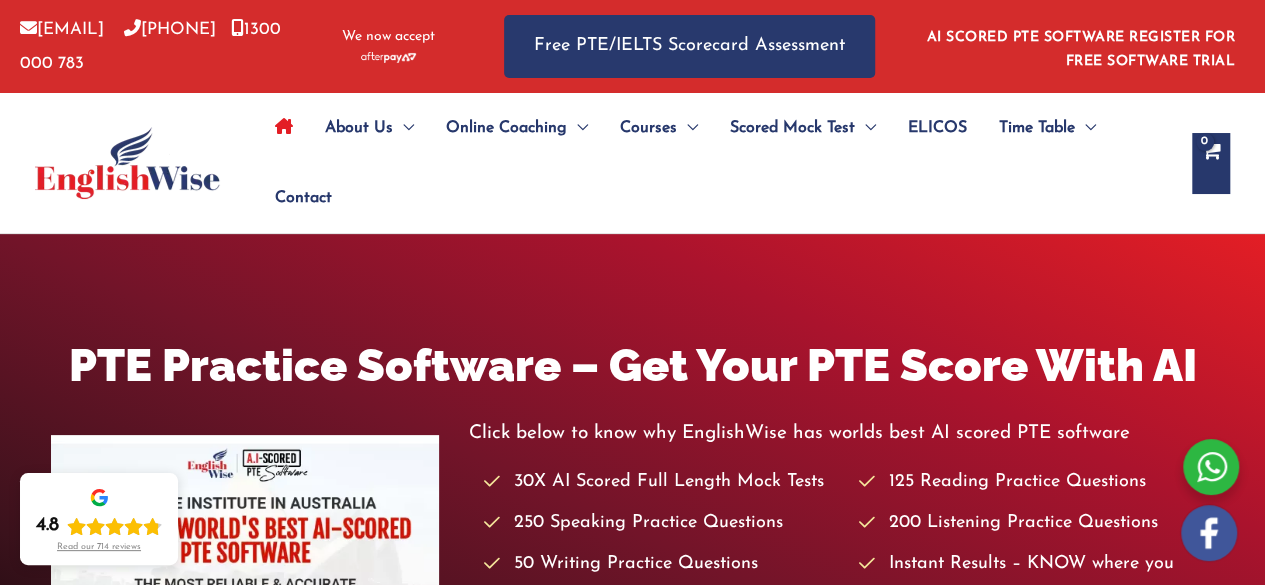 drag, startPoint x: 1130, startPoint y: 7, endPoint x: 630, endPoint y: 205, distance: 537.7769 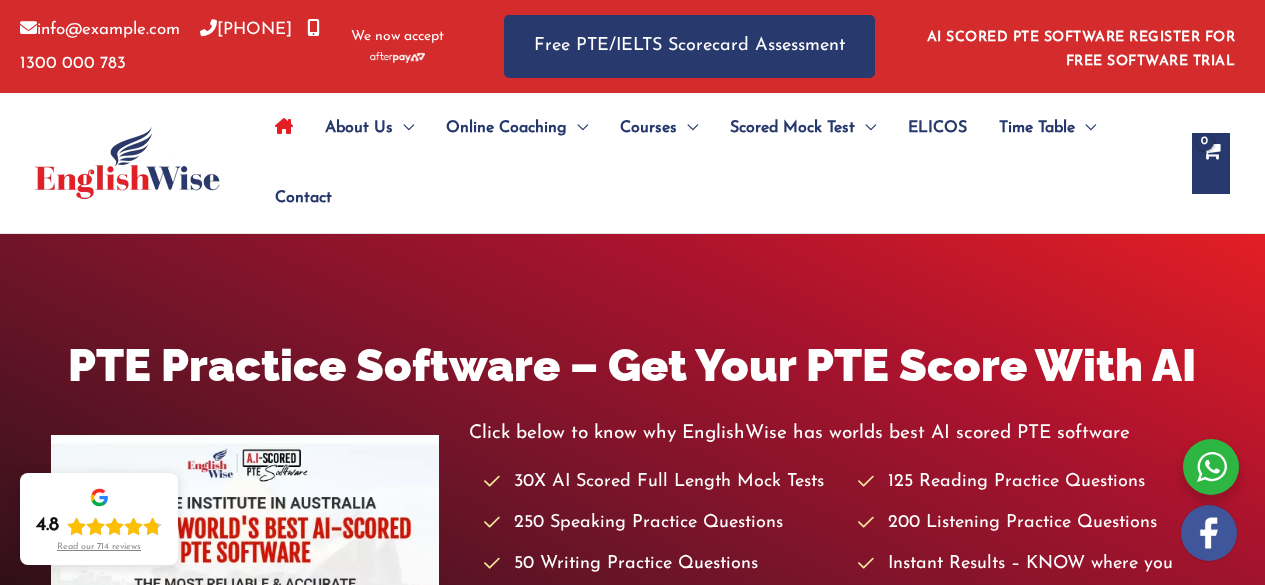 scroll, scrollTop: 0, scrollLeft: 0, axis: both 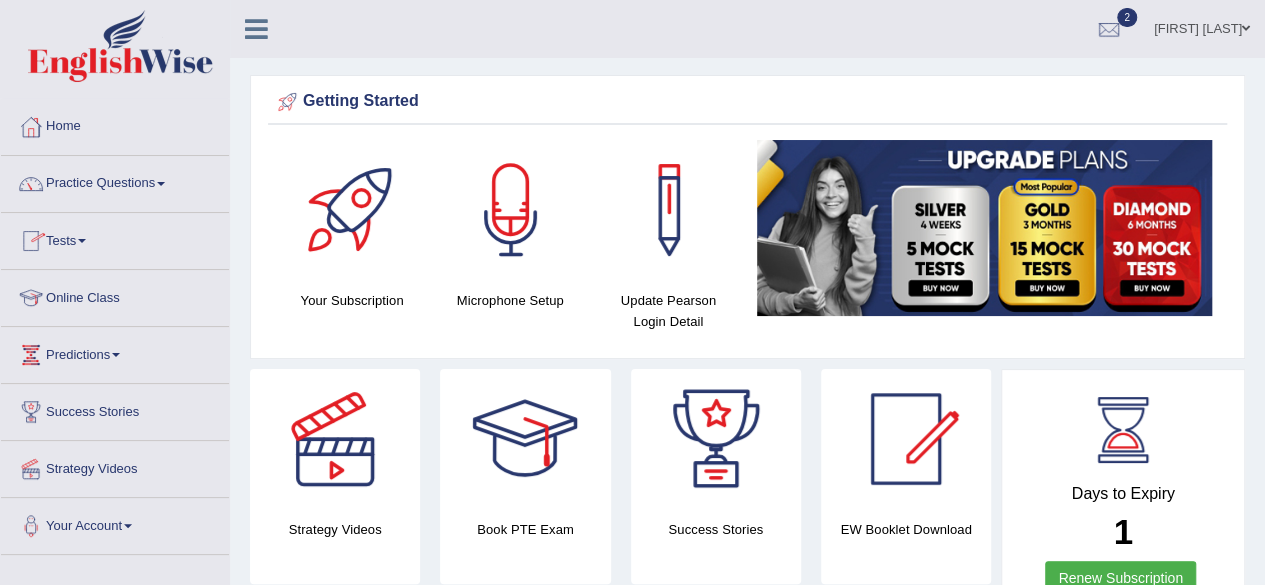click on "Tests" at bounding box center [115, 238] 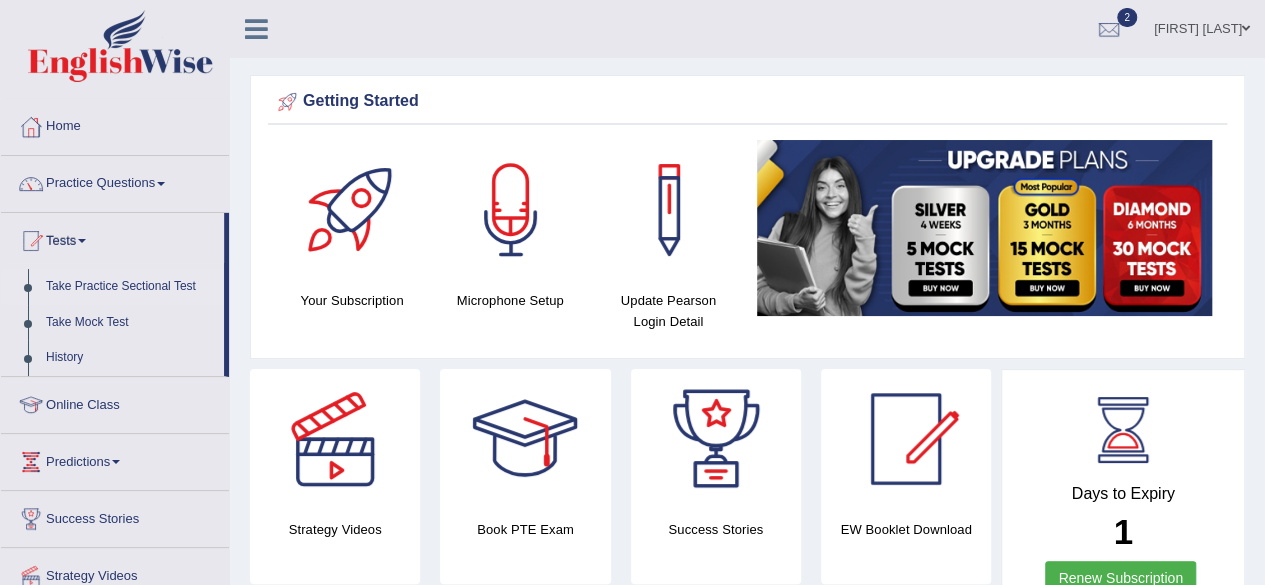 click on "Take Practice Sectional Test" at bounding box center (130, 287) 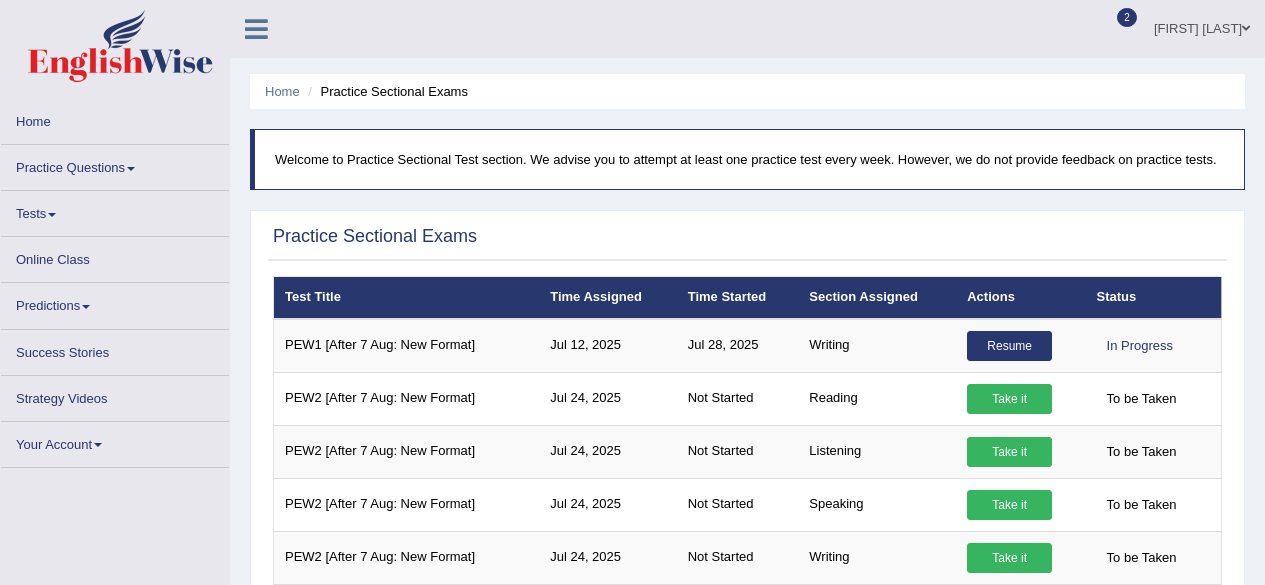 scroll, scrollTop: 0, scrollLeft: 0, axis: both 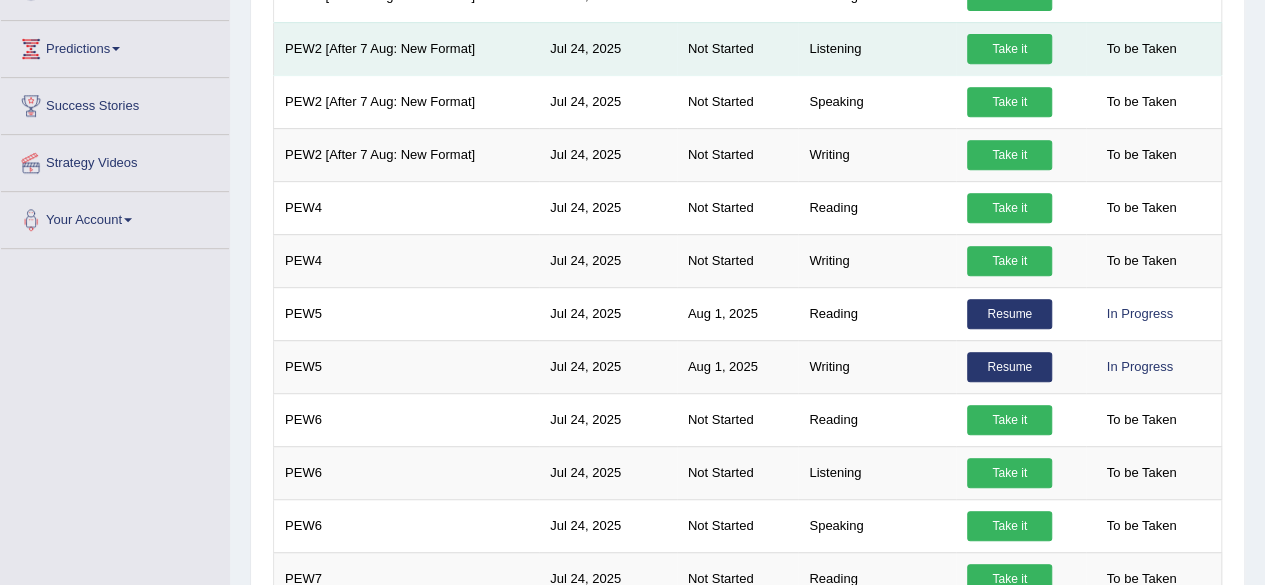 click on "Take it" at bounding box center [1009, 49] 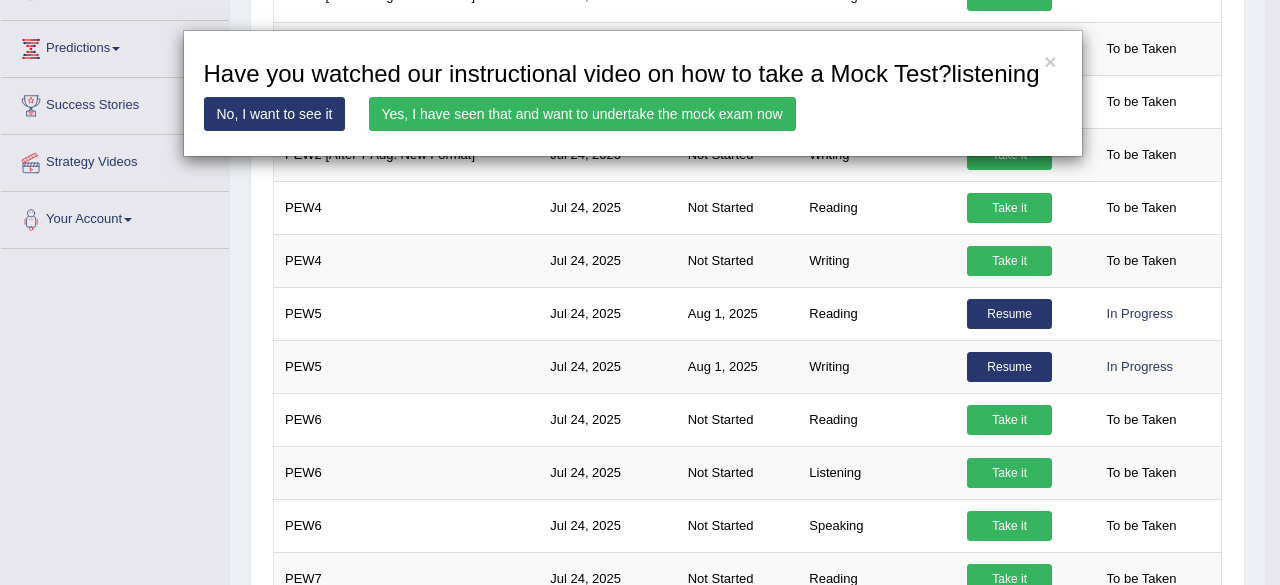 click on "Yes, I have seen that and want to undertake the mock exam now" at bounding box center (582, 114) 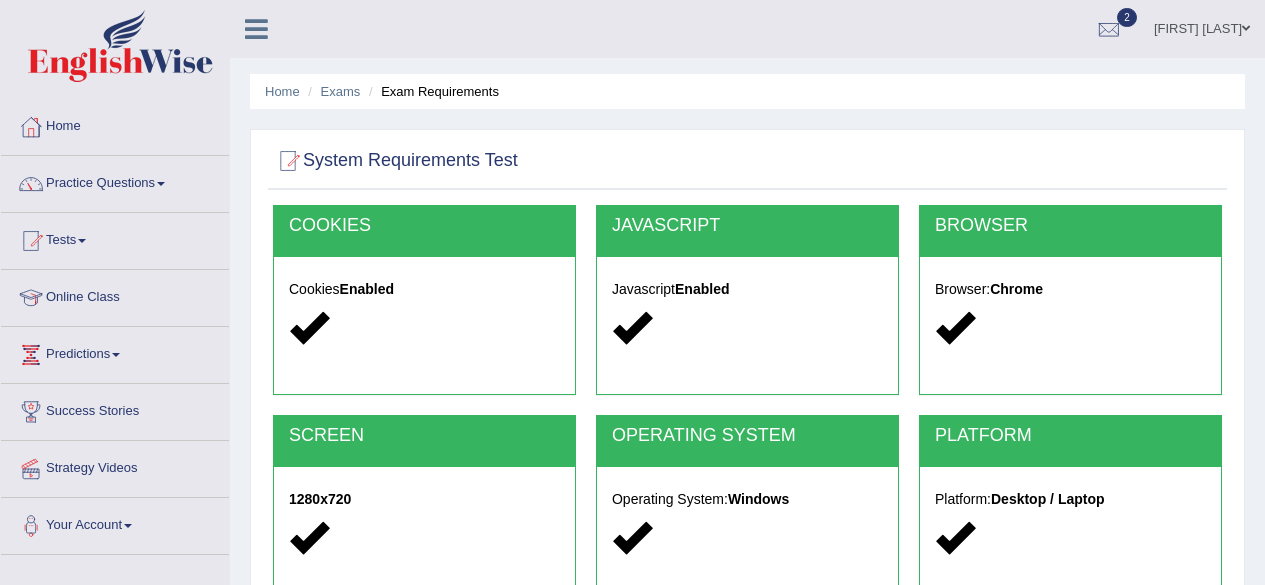scroll, scrollTop: 0, scrollLeft: 0, axis: both 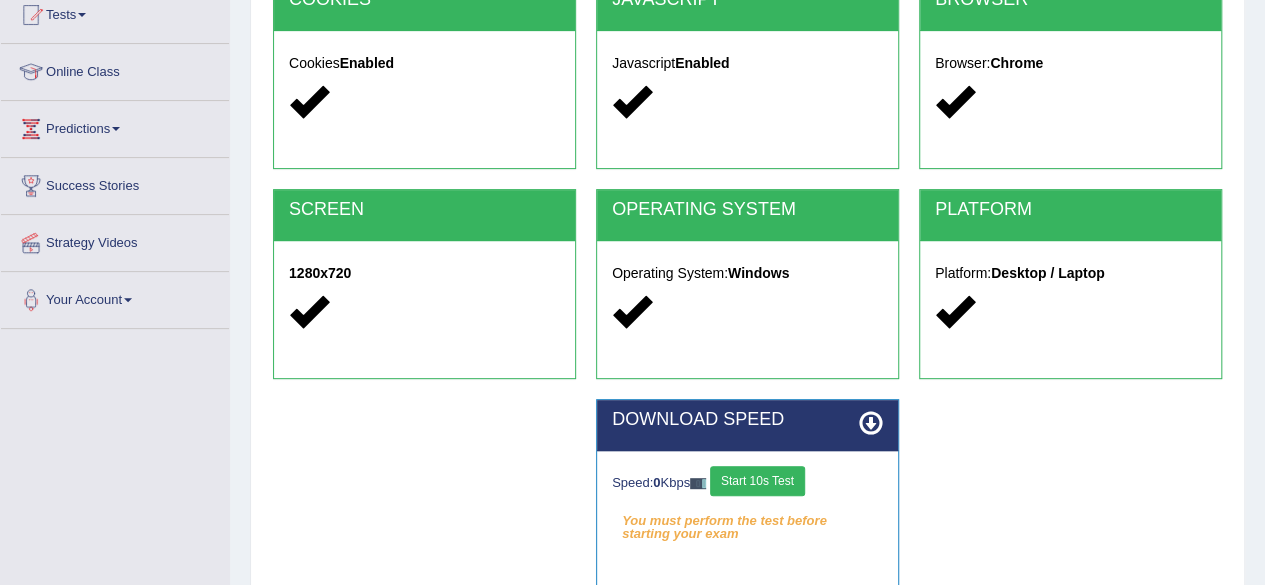 click on "Start 10s Test" at bounding box center (757, 481) 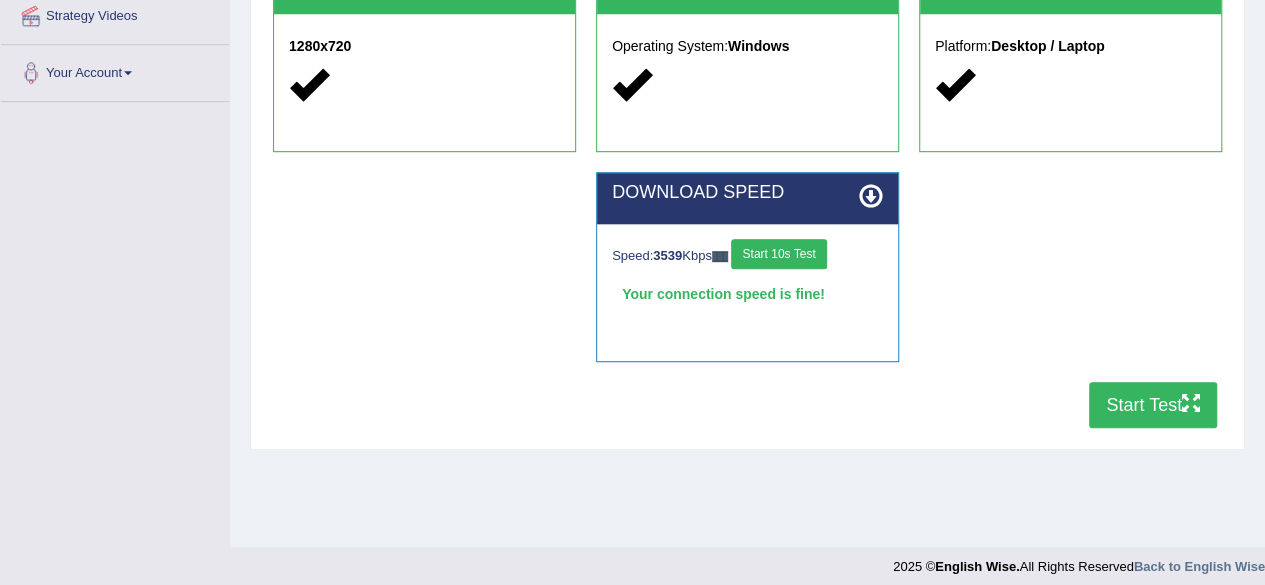 scroll, scrollTop: 464, scrollLeft: 0, axis: vertical 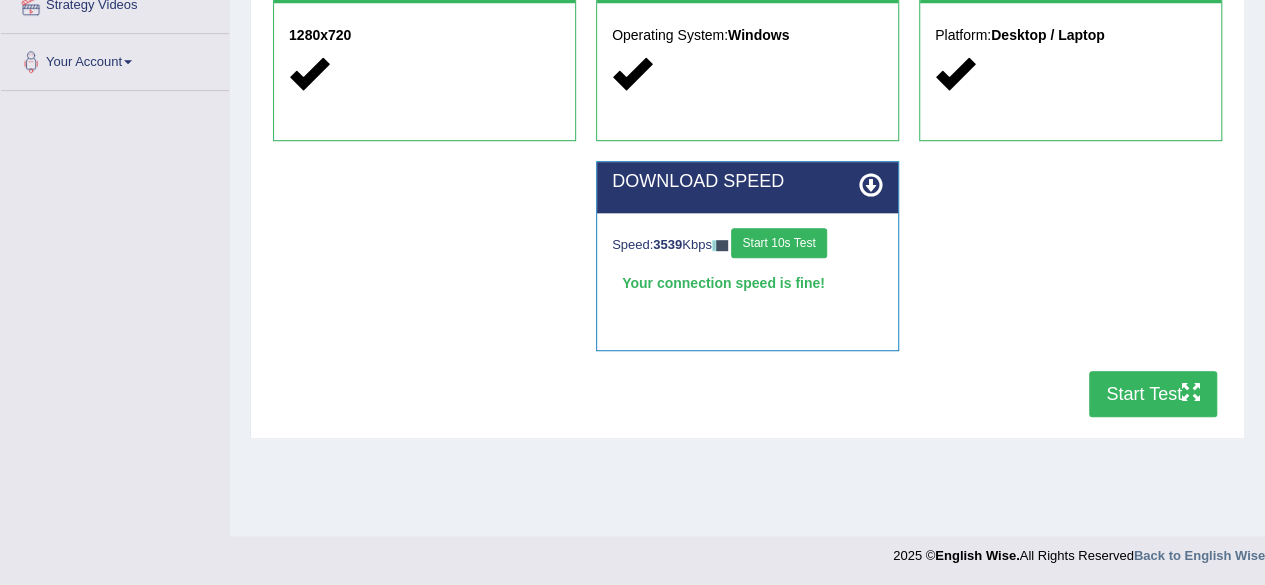 click on "Start Test" at bounding box center [1153, 394] 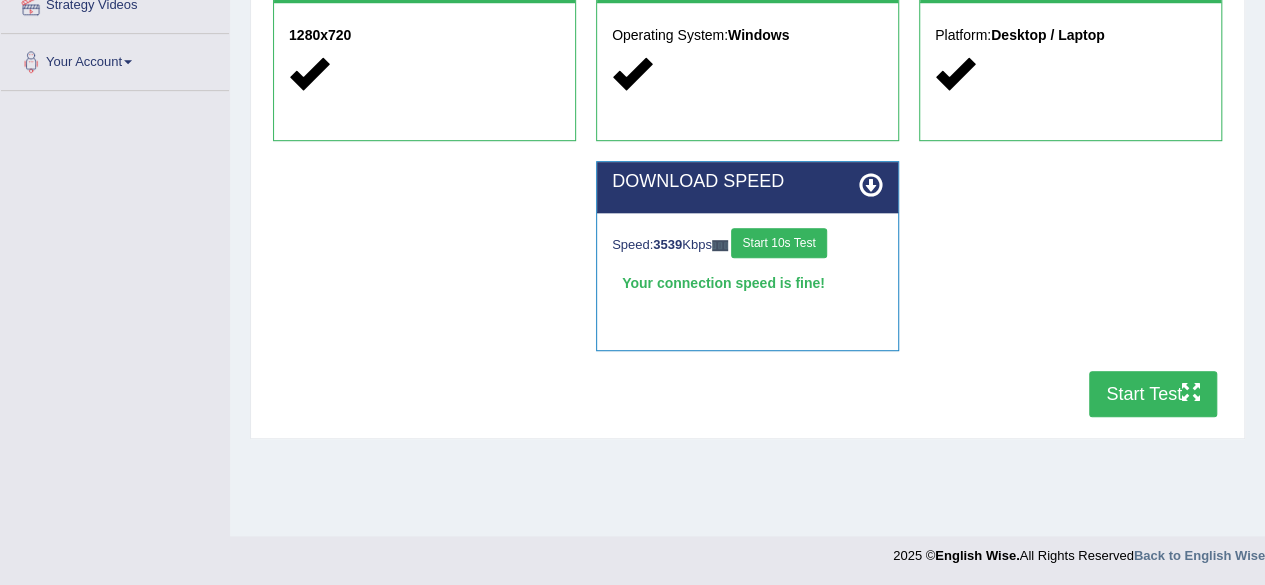 click on "Start Test" at bounding box center (1153, 394) 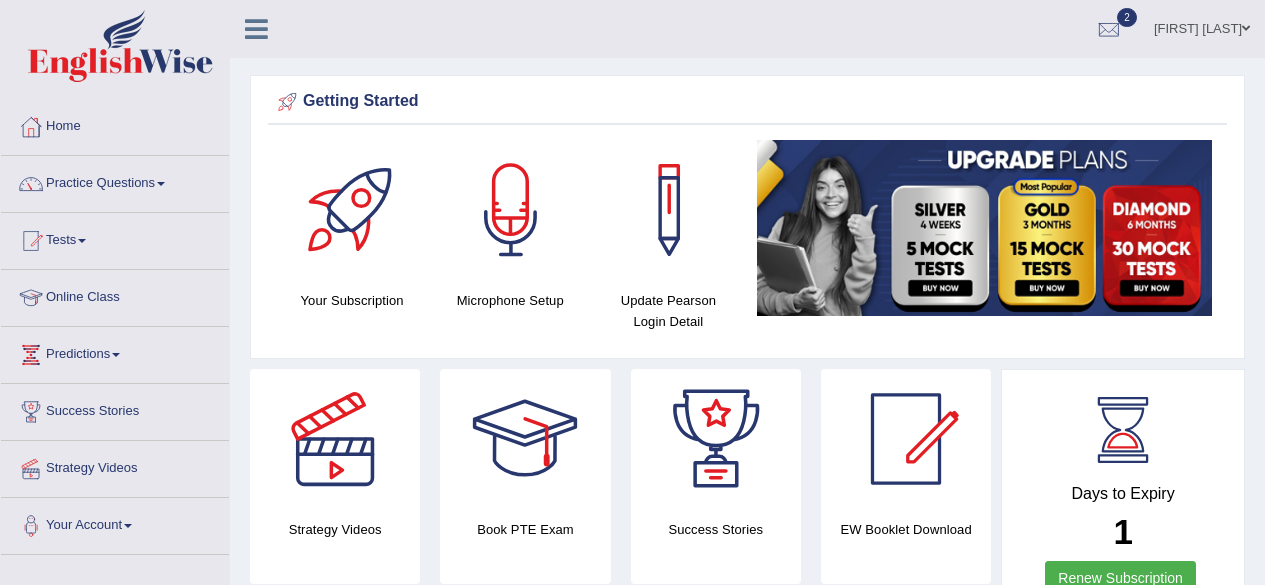 scroll, scrollTop: 0, scrollLeft: 0, axis: both 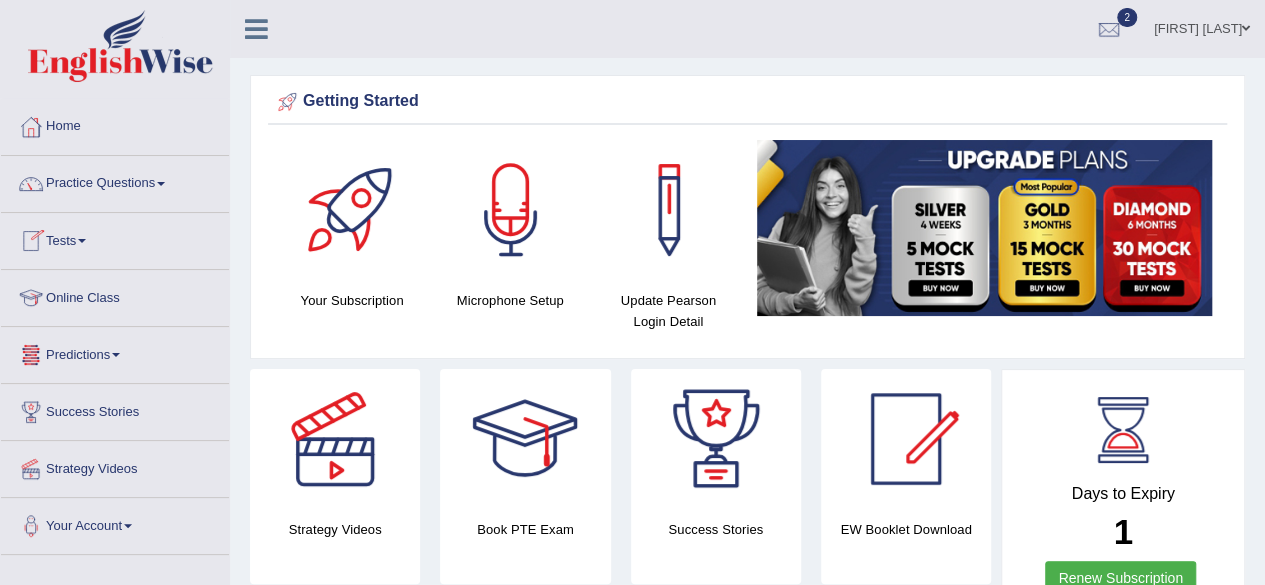 click on "Tests" at bounding box center (115, 238) 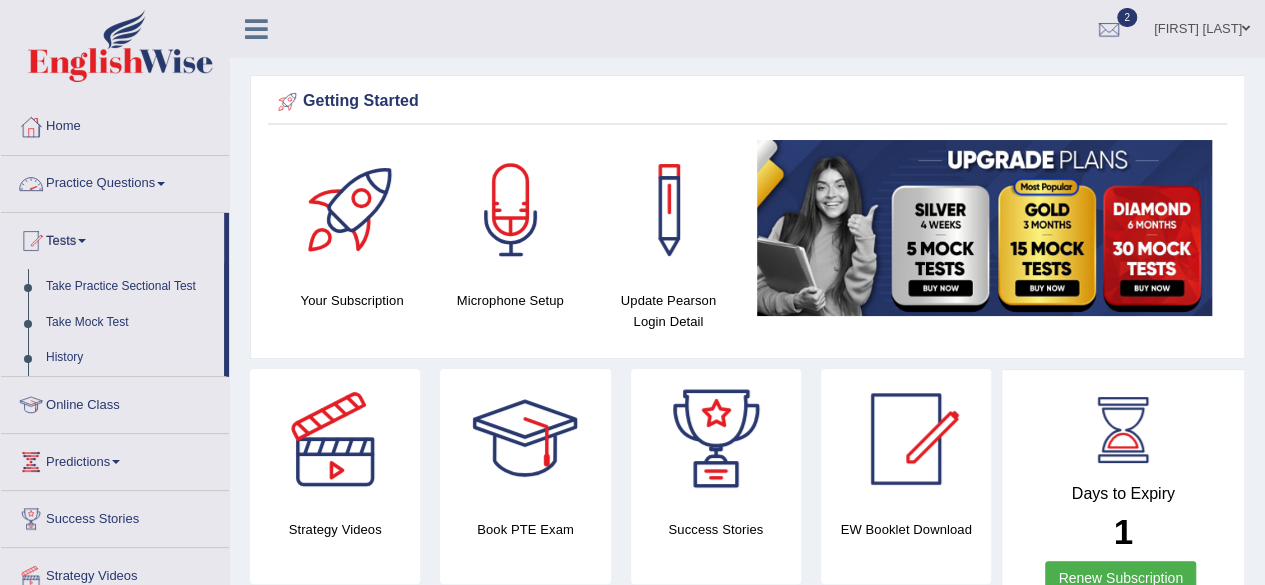 click on "Practice Questions" at bounding box center [115, 181] 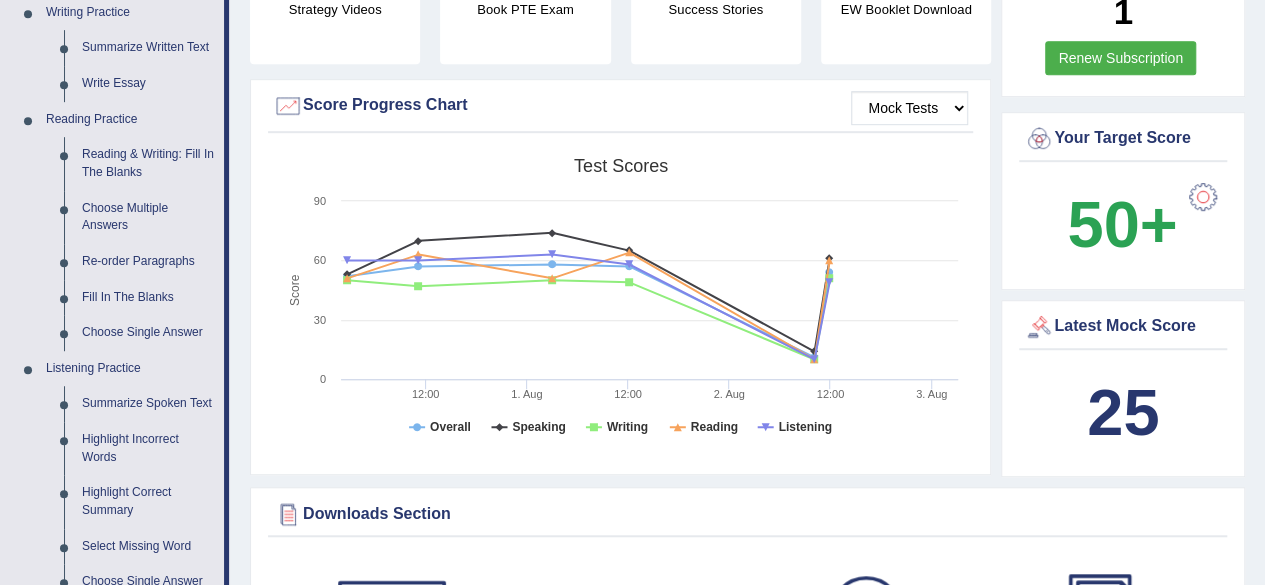 scroll, scrollTop: 600, scrollLeft: 0, axis: vertical 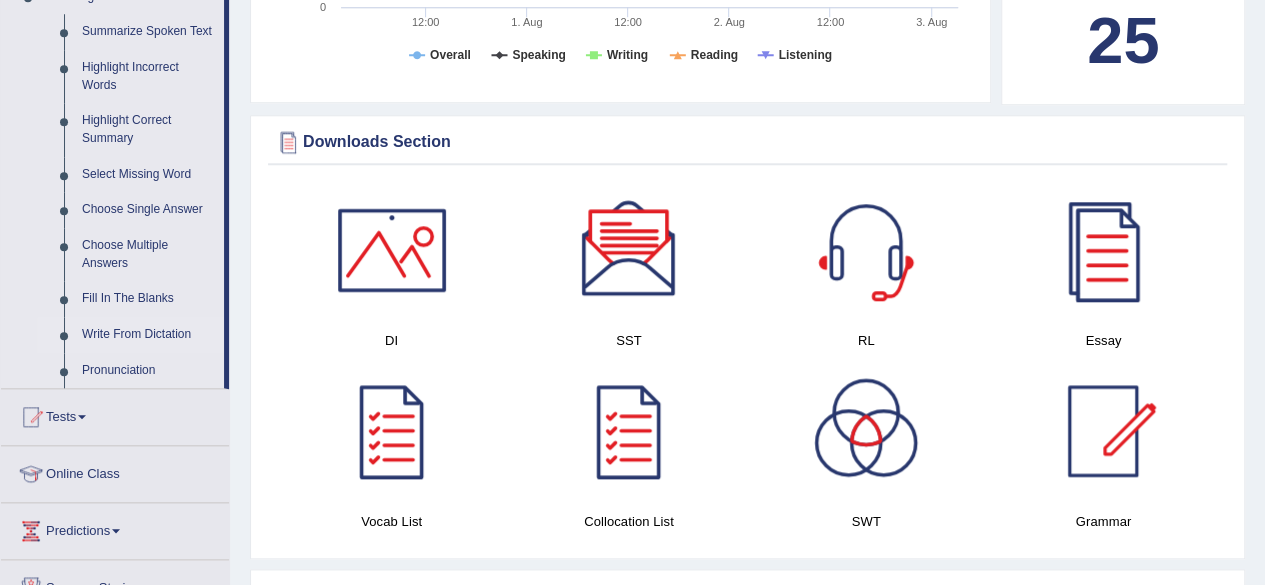 click on "Write From Dictation" at bounding box center [148, 335] 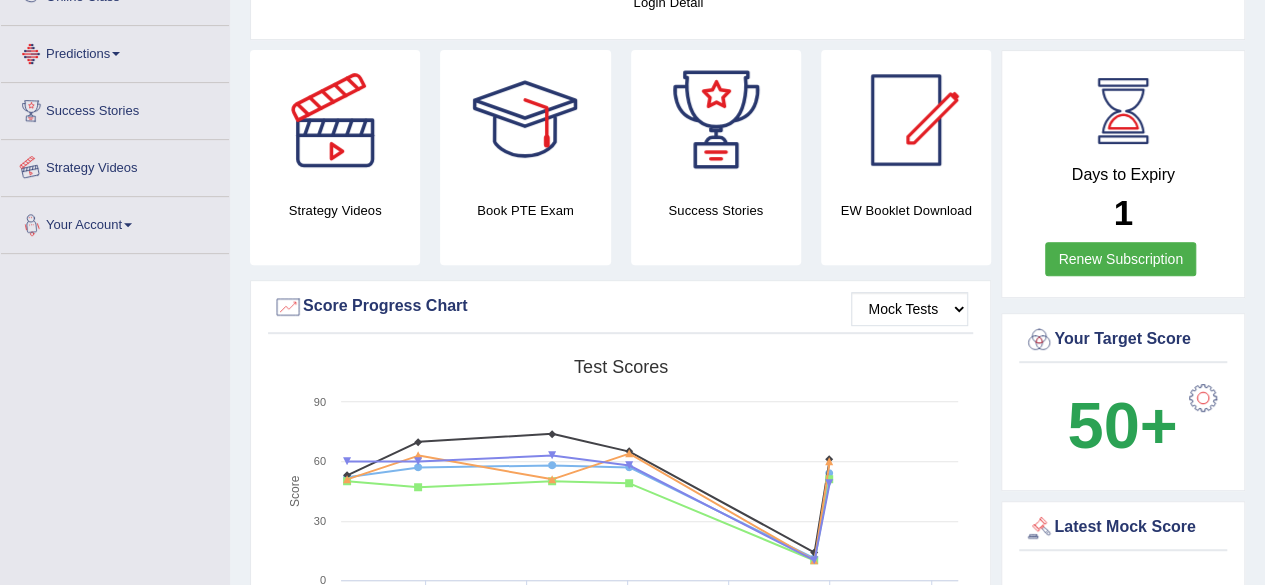 scroll, scrollTop: 534, scrollLeft: 0, axis: vertical 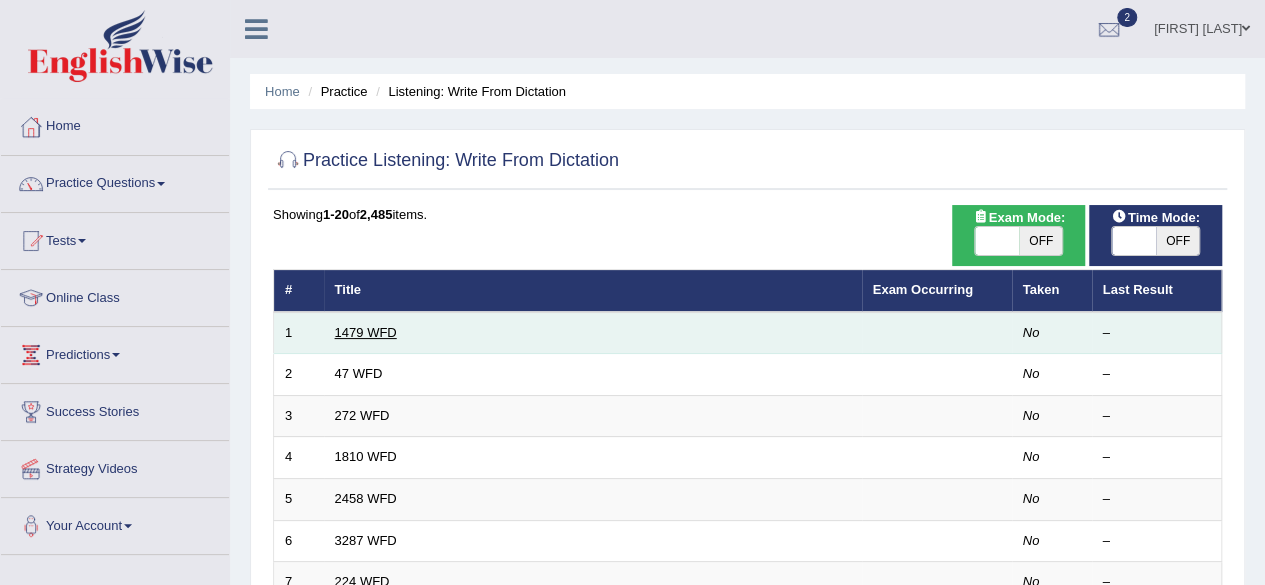 click on "1479 WFD" at bounding box center [366, 332] 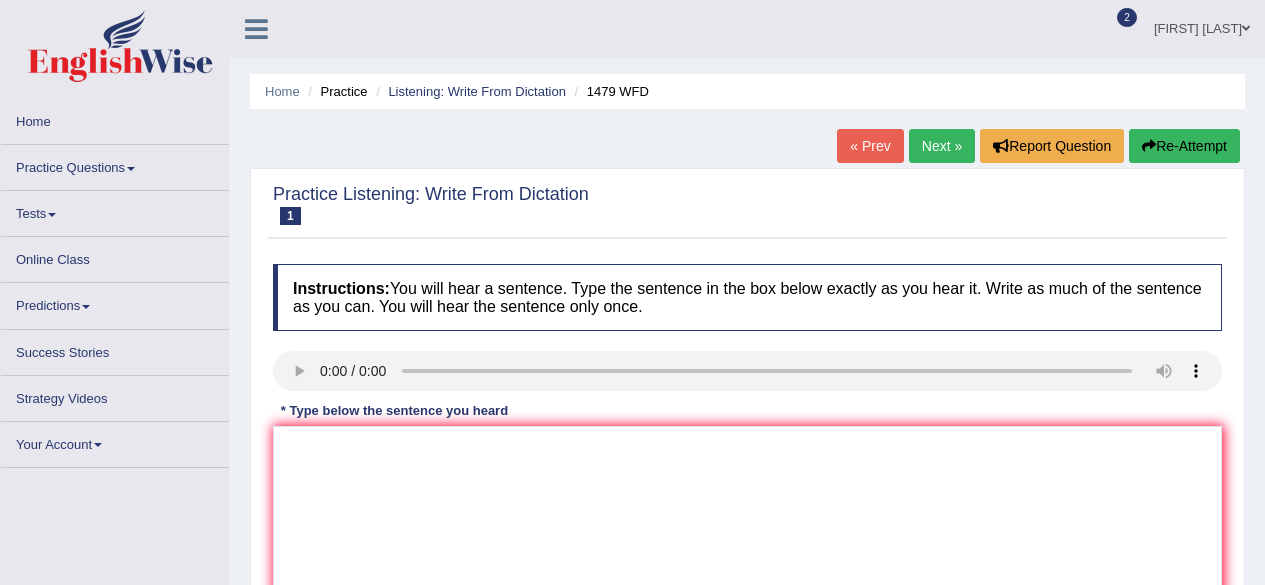 scroll, scrollTop: 0, scrollLeft: 0, axis: both 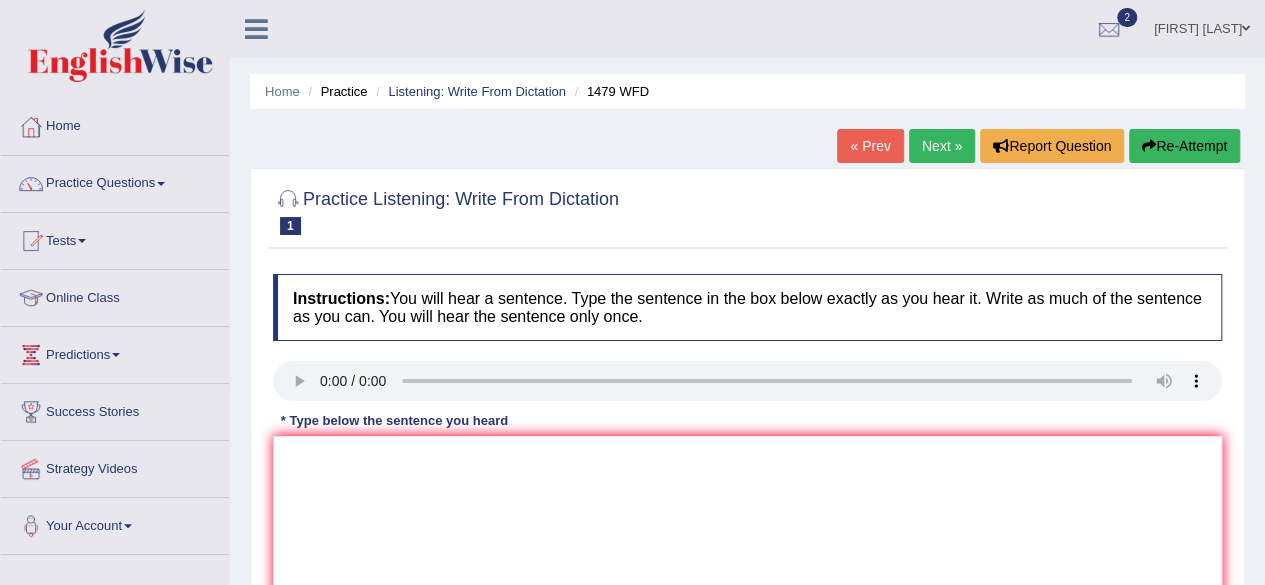 click on "Tests" at bounding box center [115, 238] 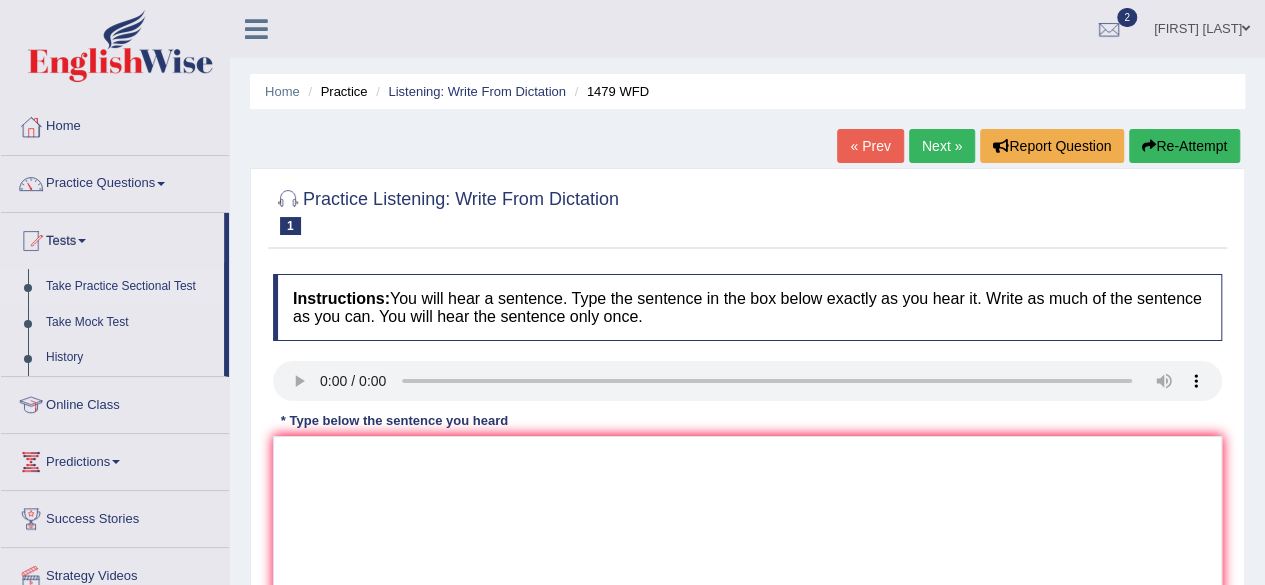 click on "Take Practice Sectional Test" at bounding box center [130, 287] 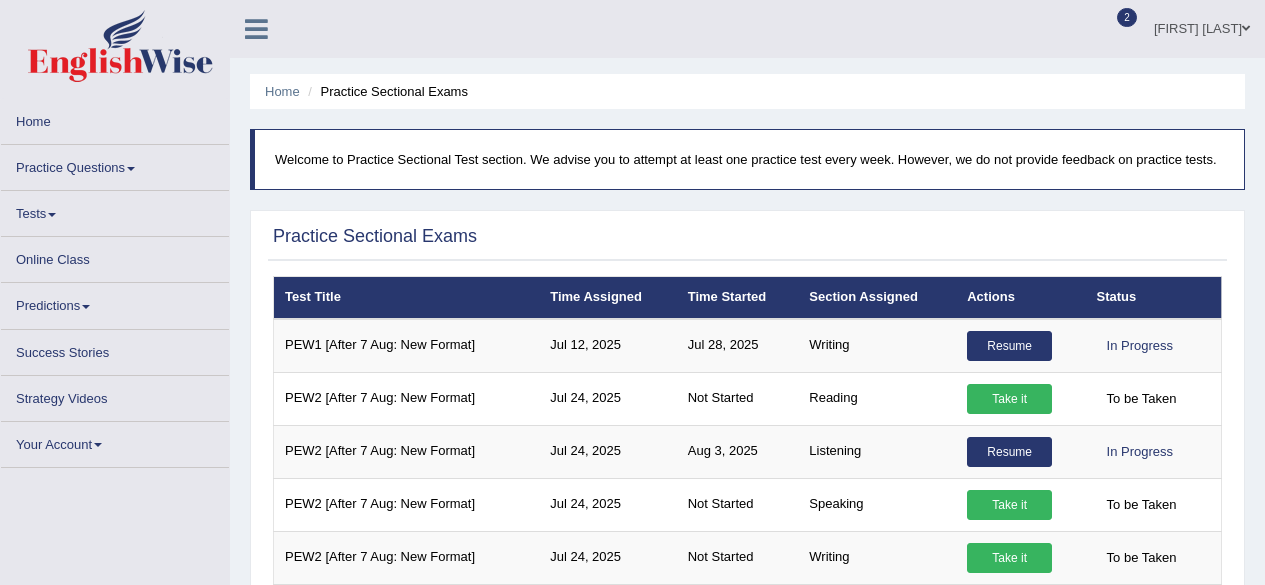 scroll, scrollTop: 0, scrollLeft: 0, axis: both 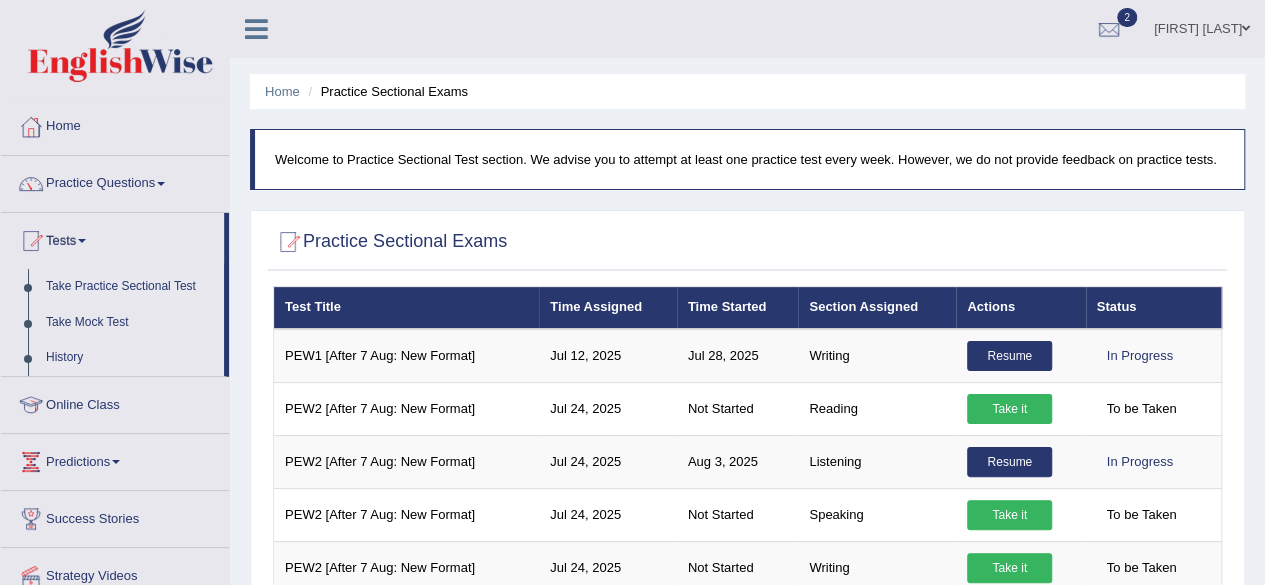 click on "History" at bounding box center (130, 358) 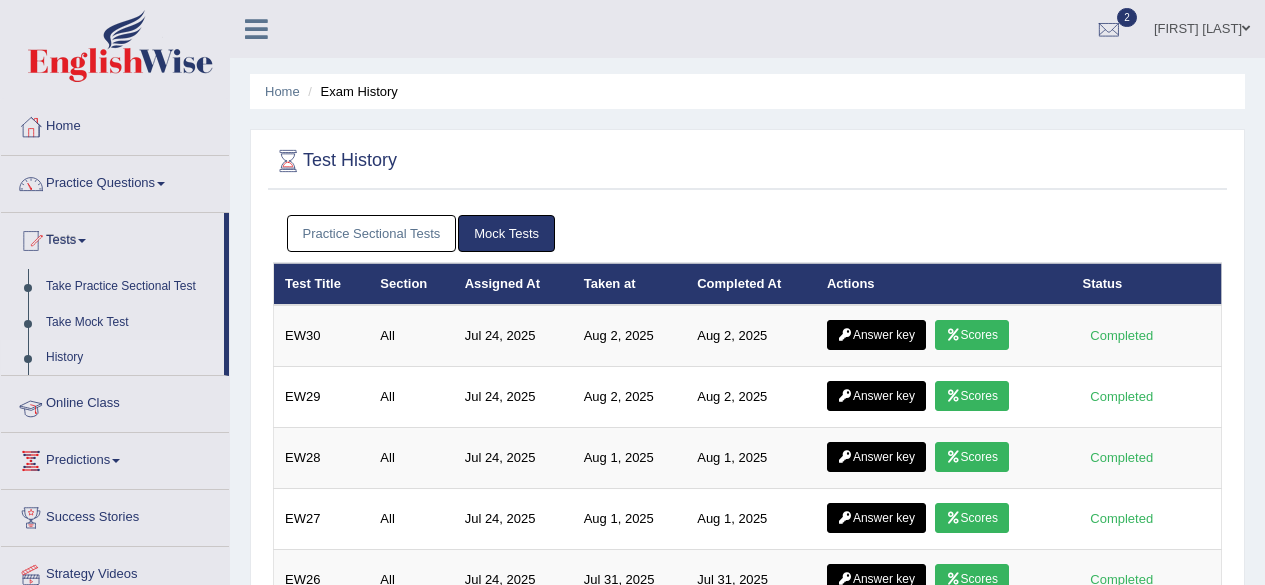 scroll, scrollTop: 0, scrollLeft: 0, axis: both 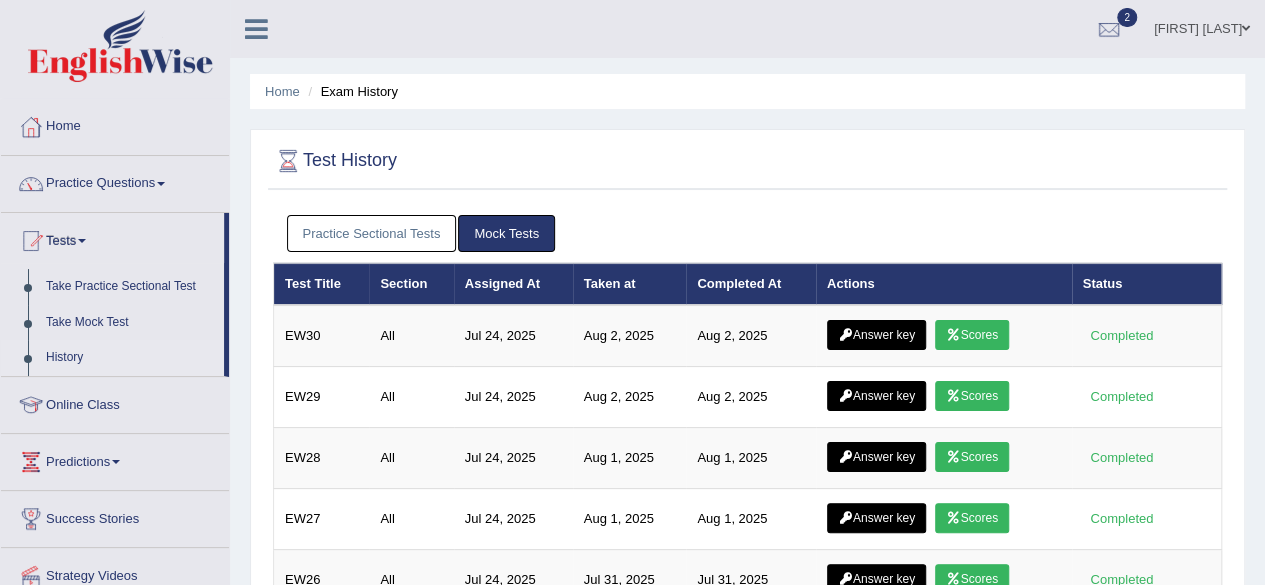 click on "Practice Sectional Tests" at bounding box center (372, 233) 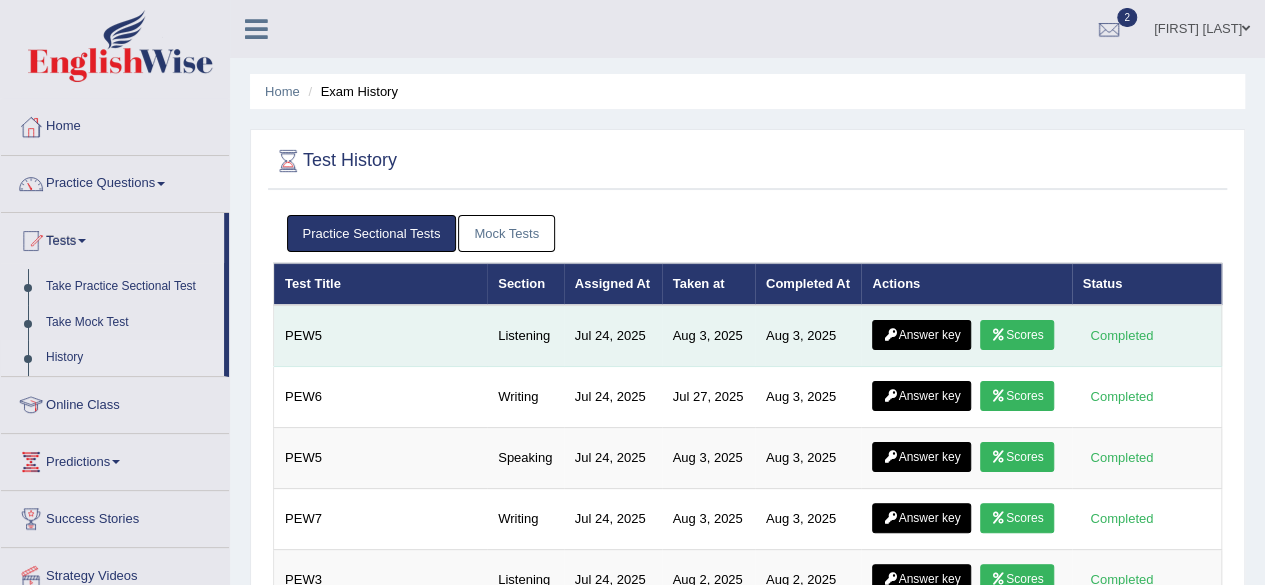 click on "Answer key" at bounding box center (921, 335) 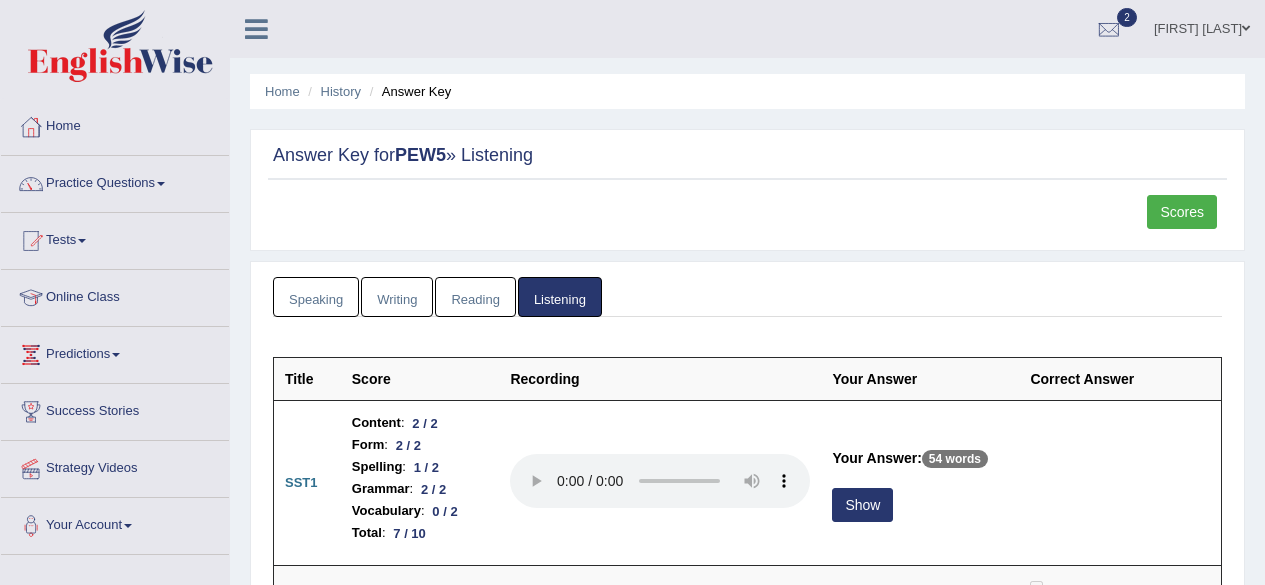 scroll, scrollTop: 0, scrollLeft: 0, axis: both 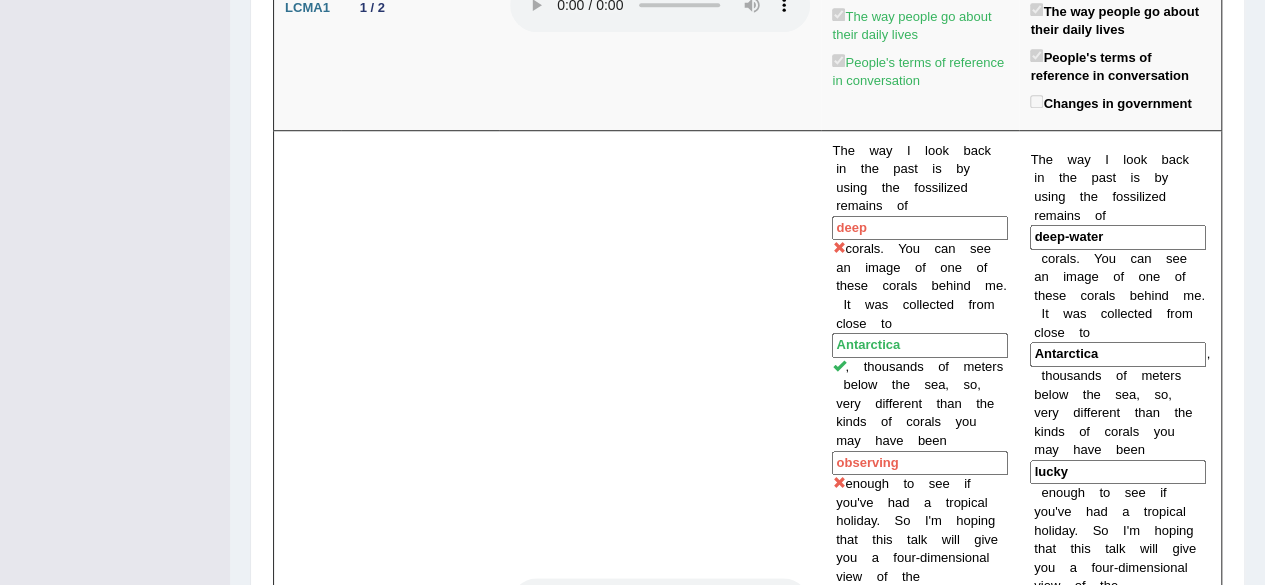 click on "Toggle navigation
Home
Practice Questions   Speaking Practice Read Aloud
Repeat Sentence
Describe Image
Re-tell Lecture
Answer Short Question
Summarize Group Discussion
Respond To A Situation
Writing Practice  Summarize Written Text
Write Essay
Reading Practice  Reading & Writing: Fill In The Blanks
Choose Multiple Answers
Re-order Paragraphs
Fill In The Blanks
Choose Single Answer
Listening Practice  Summarize Spoken Text
Highlight Incorrect Words
Highlight Correct Summary
Select Missing Word
Choose Single Answer
Choose Multiple Answers
Fill In The Blanks
Write From Dictation
Pronunciation
Tests
Take Mock Test" at bounding box center [632, -388] 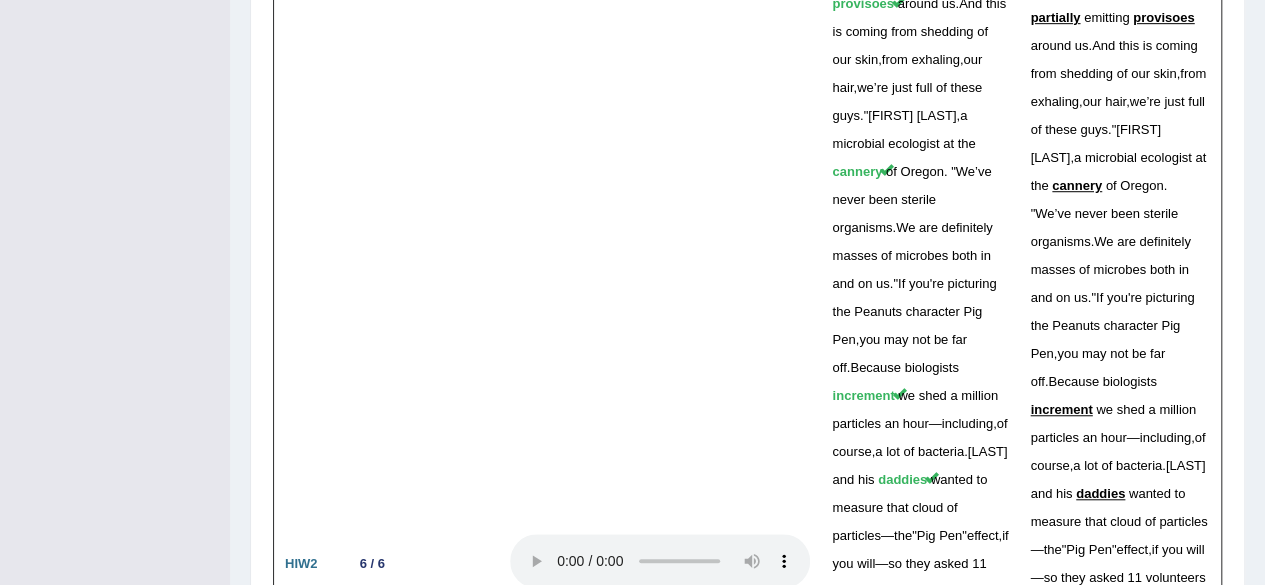 scroll, scrollTop: 4438, scrollLeft: 0, axis: vertical 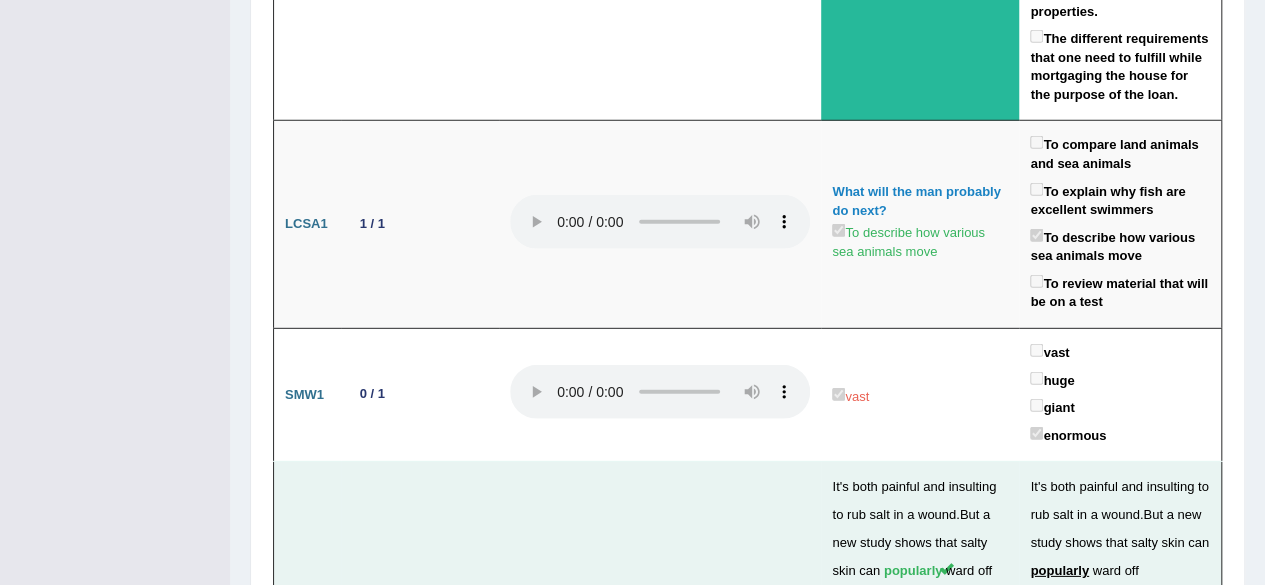 drag, startPoint x: 673, startPoint y: 511, endPoint x: 599, endPoint y: 505, distance: 74.24284 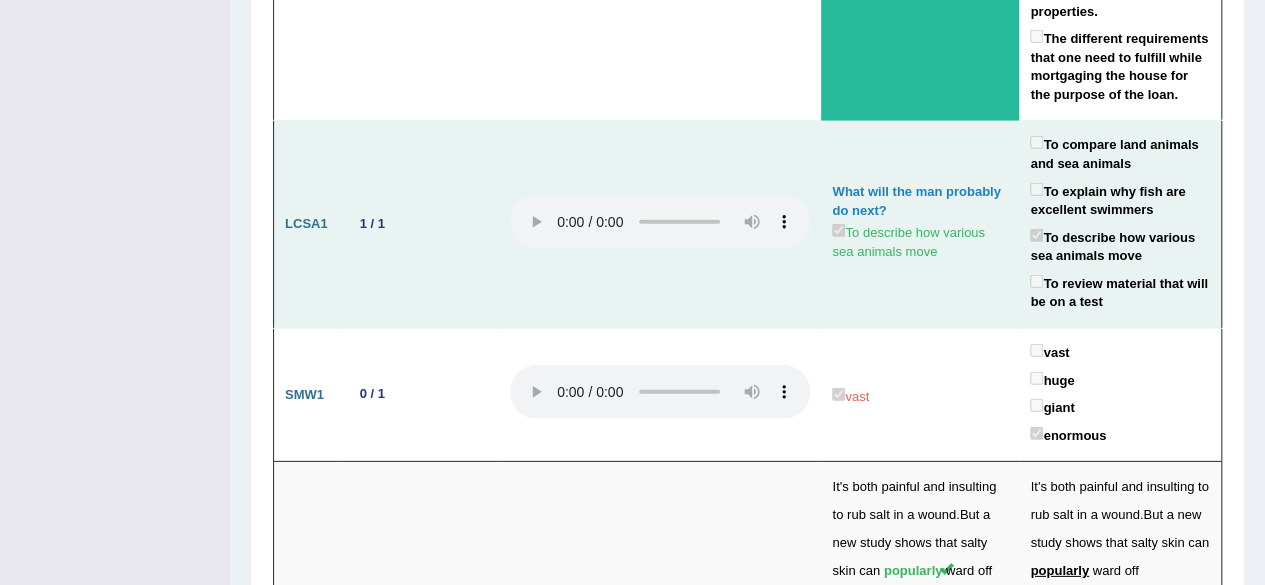 click at bounding box center [660, 225] 